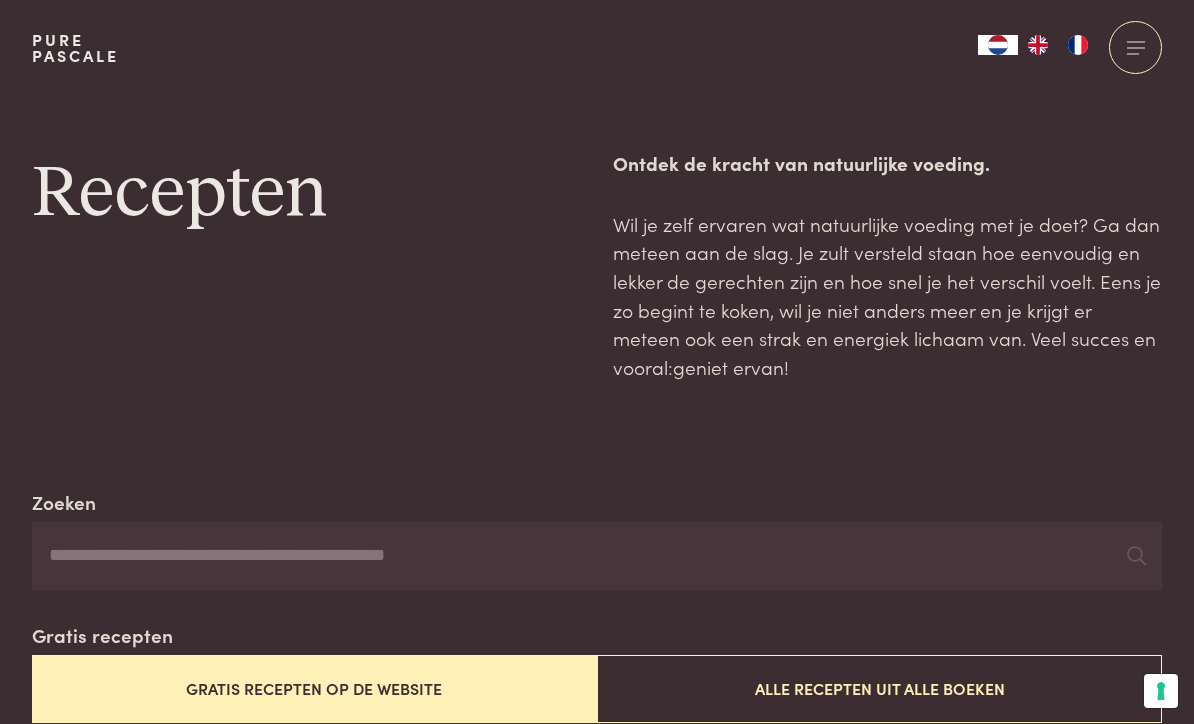 scroll, scrollTop: 0, scrollLeft: 0, axis: both 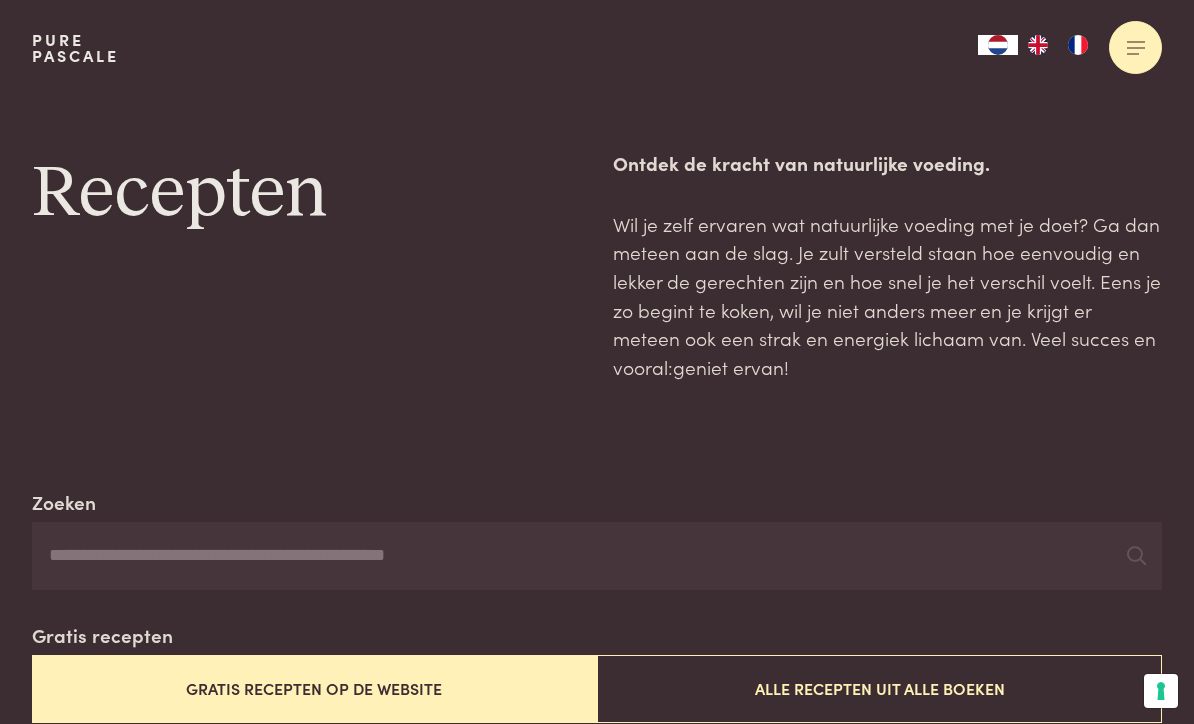 click at bounding box center (1135, 47) 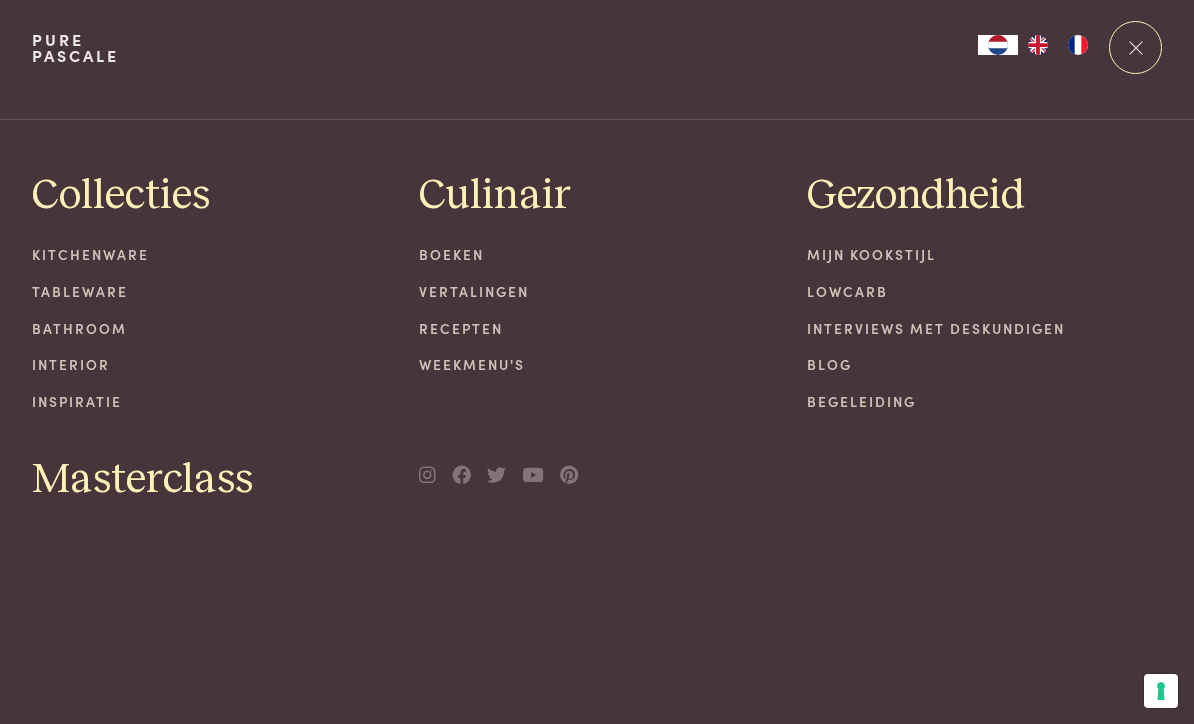 click on "Boeken" at bounding box center (597, 254) 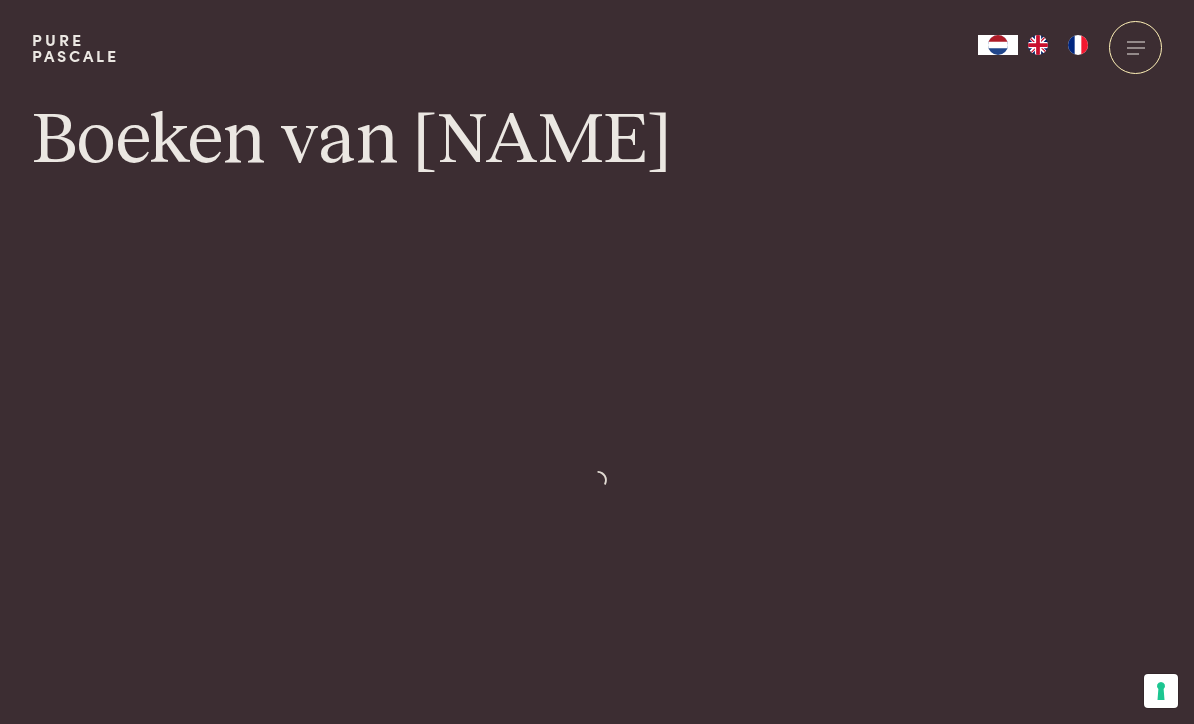 scroll, scrollTop: 0, scrollLeft: 0, axis: both 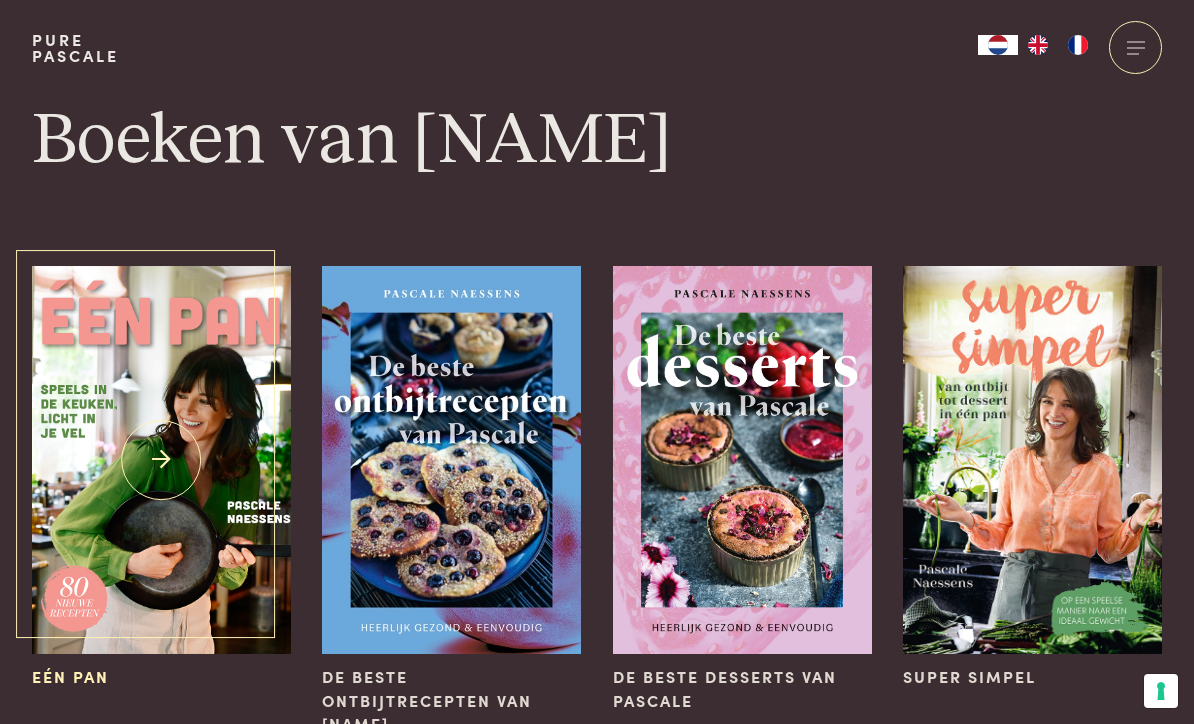 click at bounding box center [161, 460] 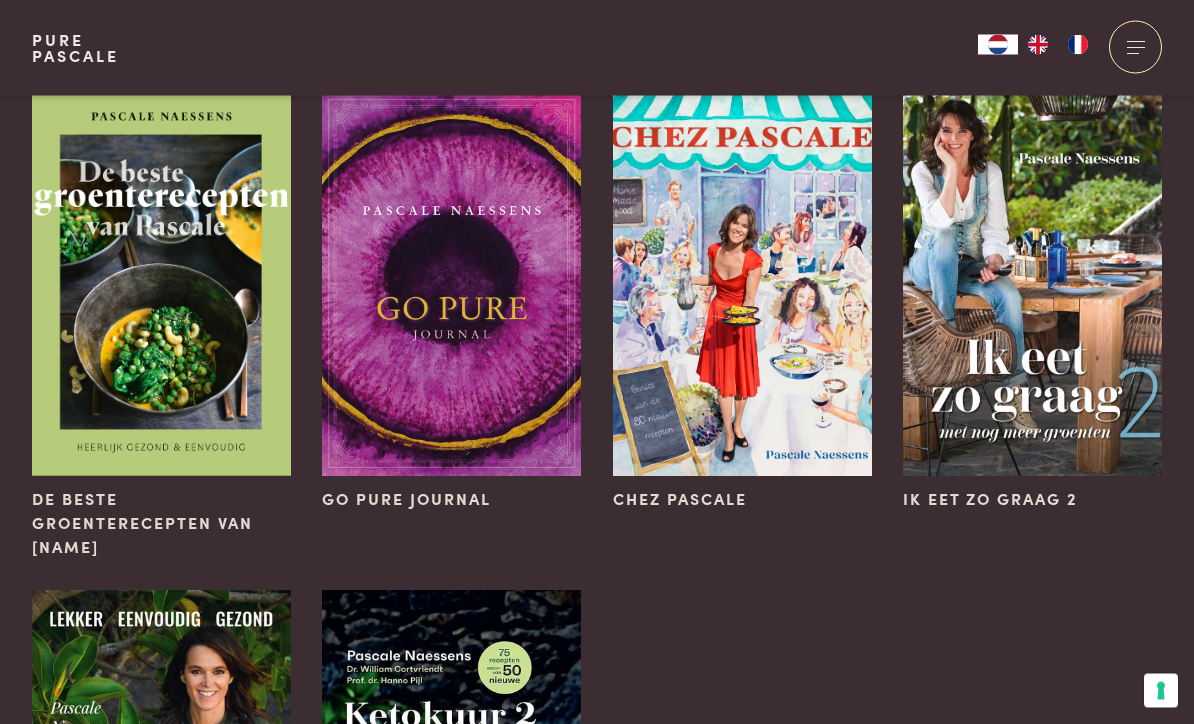 scroll, scrollTop: 680, scrollLeft: 0, axis: vertical 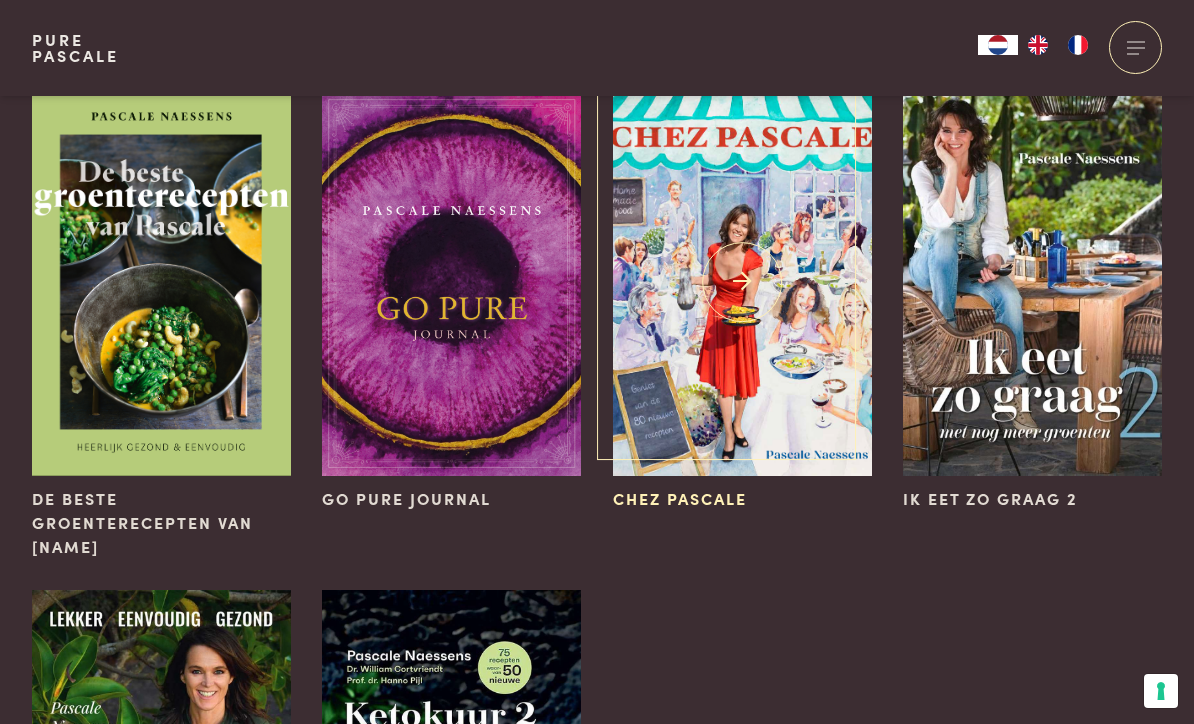 click at bounding box center (742, 282) 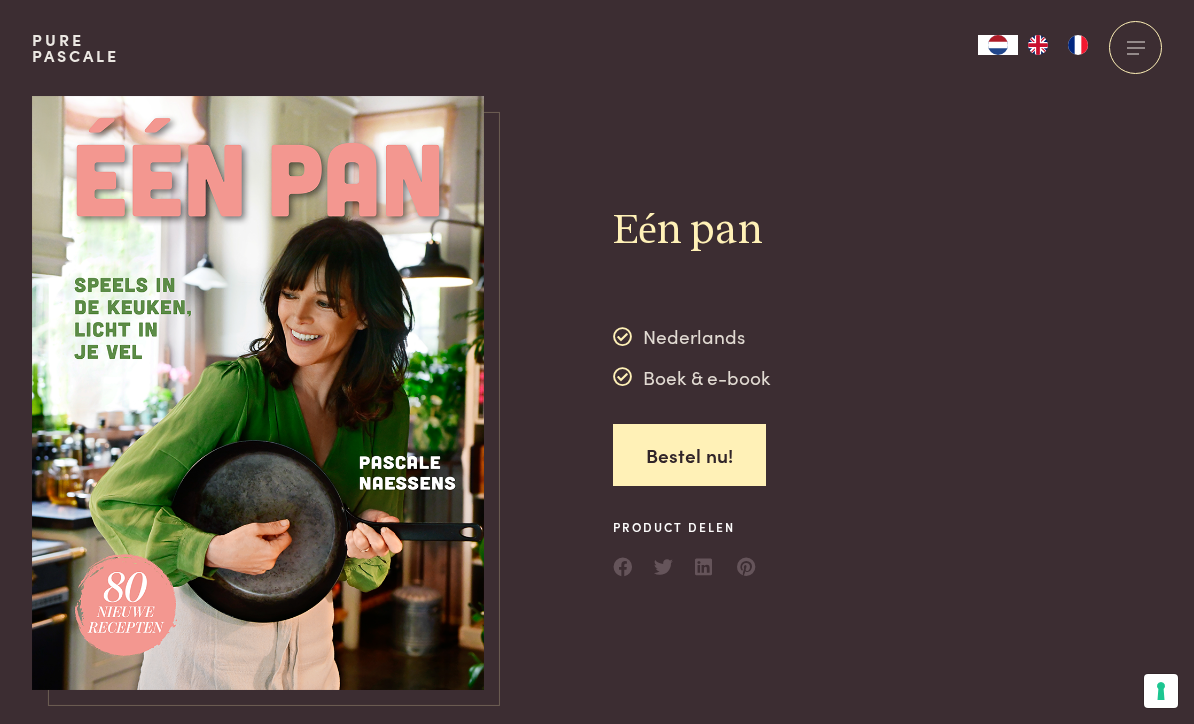 scroll, scrollTop: 3, scrollLeft: 0, axis: vertical 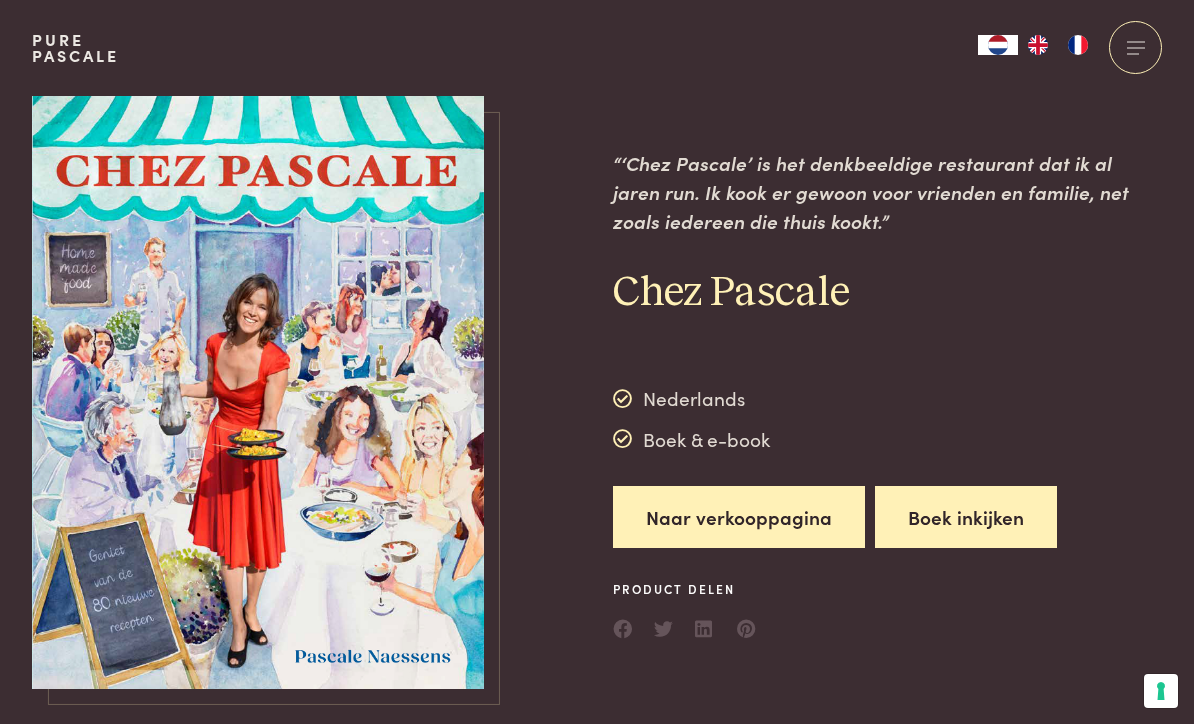 click on "Boek inkijken" at bounding box center [966, 517] 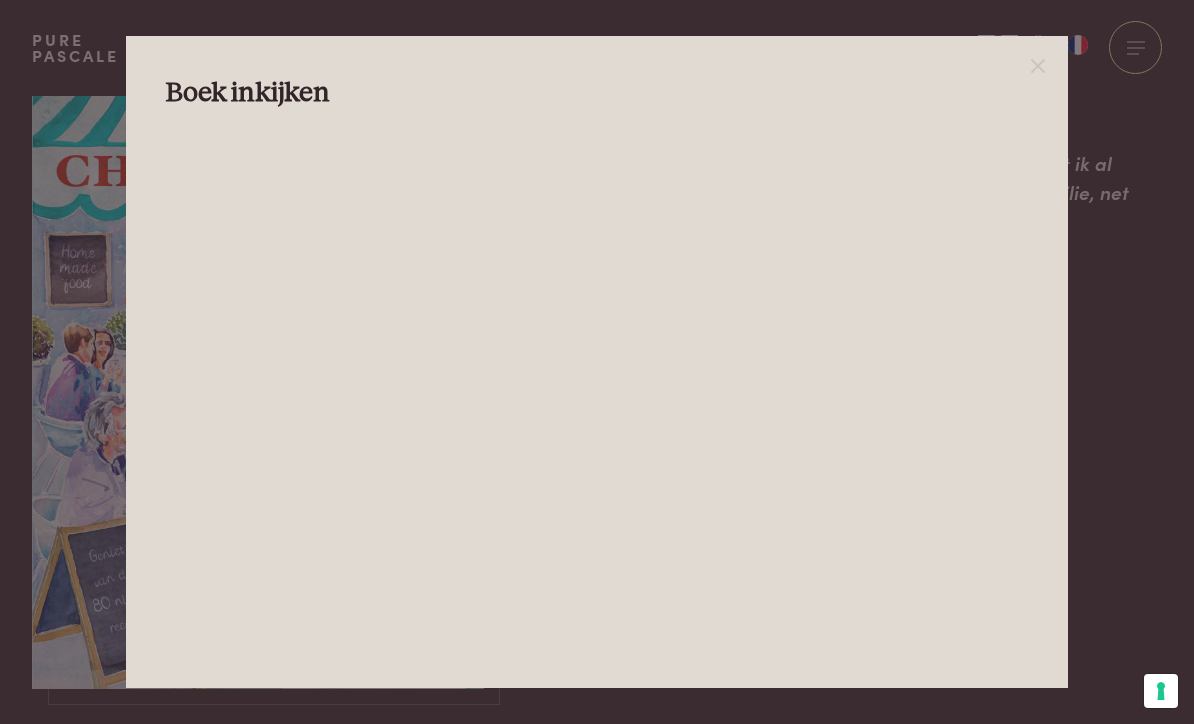 click on "Boek inkijken" at bounding box center [596, 362] 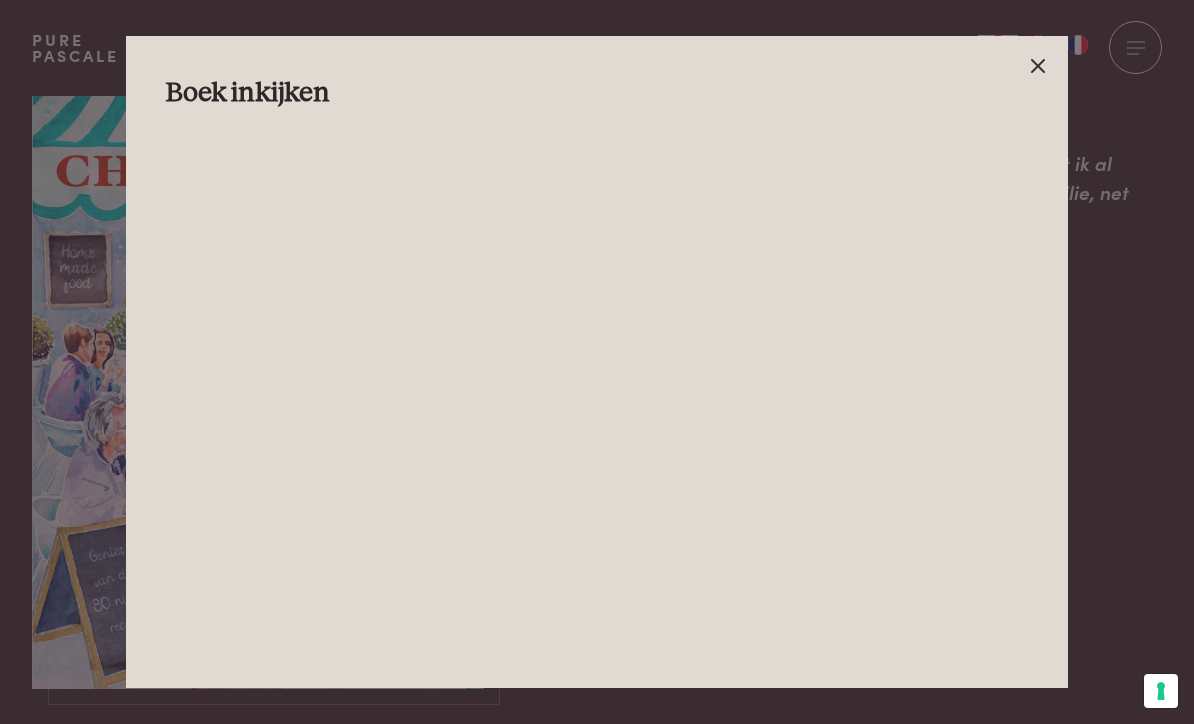 click 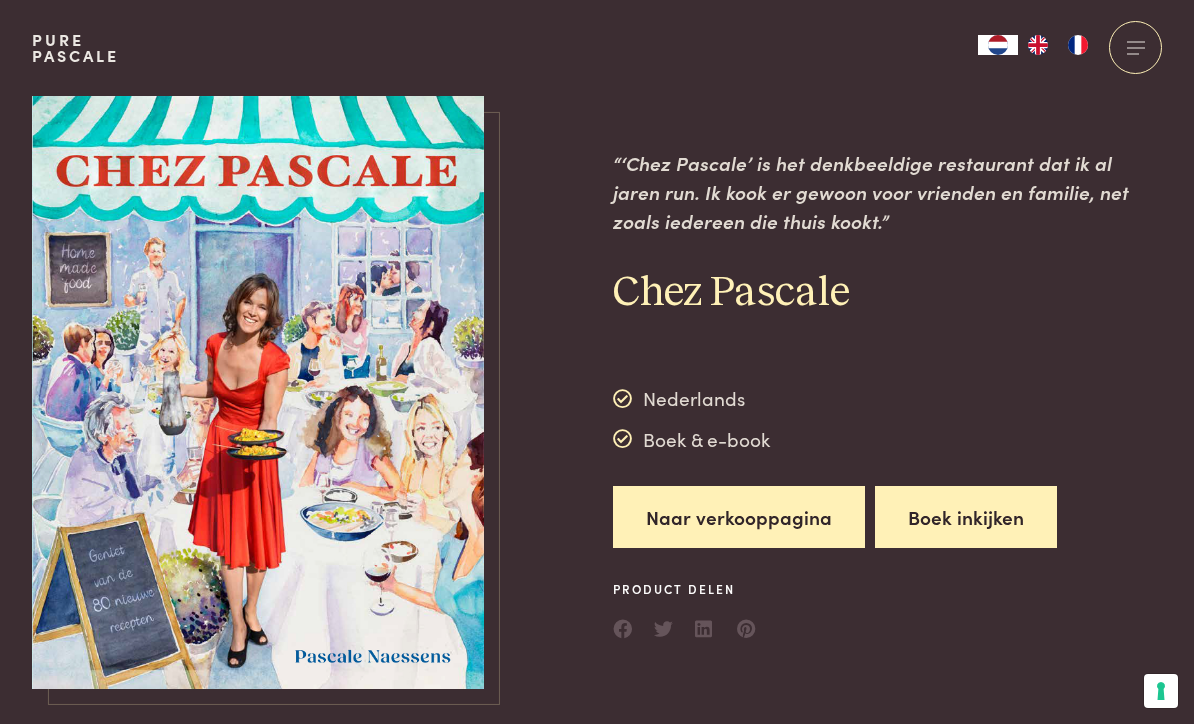 click on "Boek inkijken" at bounding box center [966, 517] 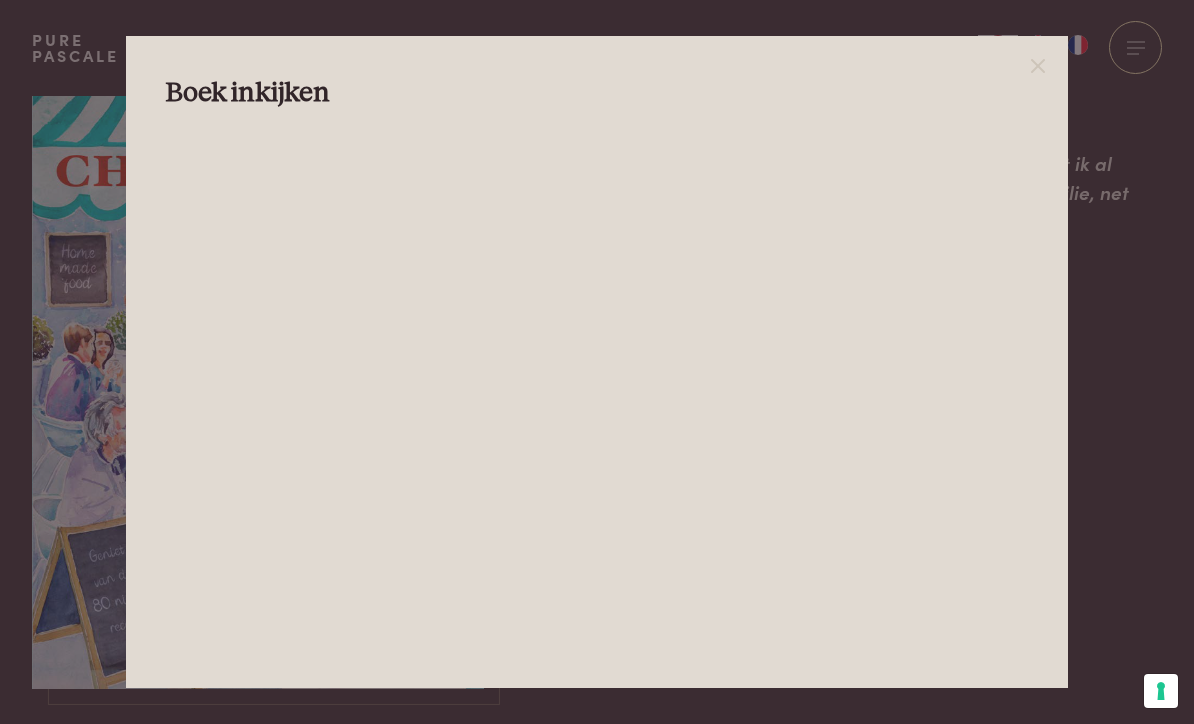 scroll, scrollTop: 6, scrollLeft: 0, axis: vertical 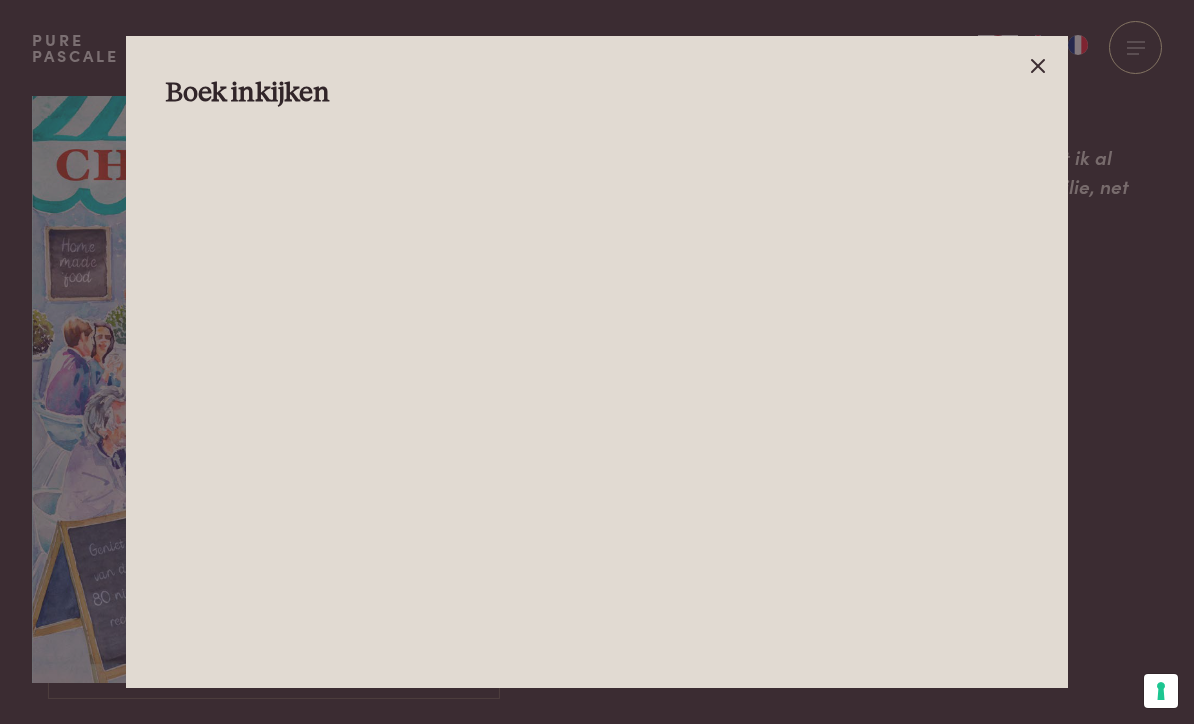 click 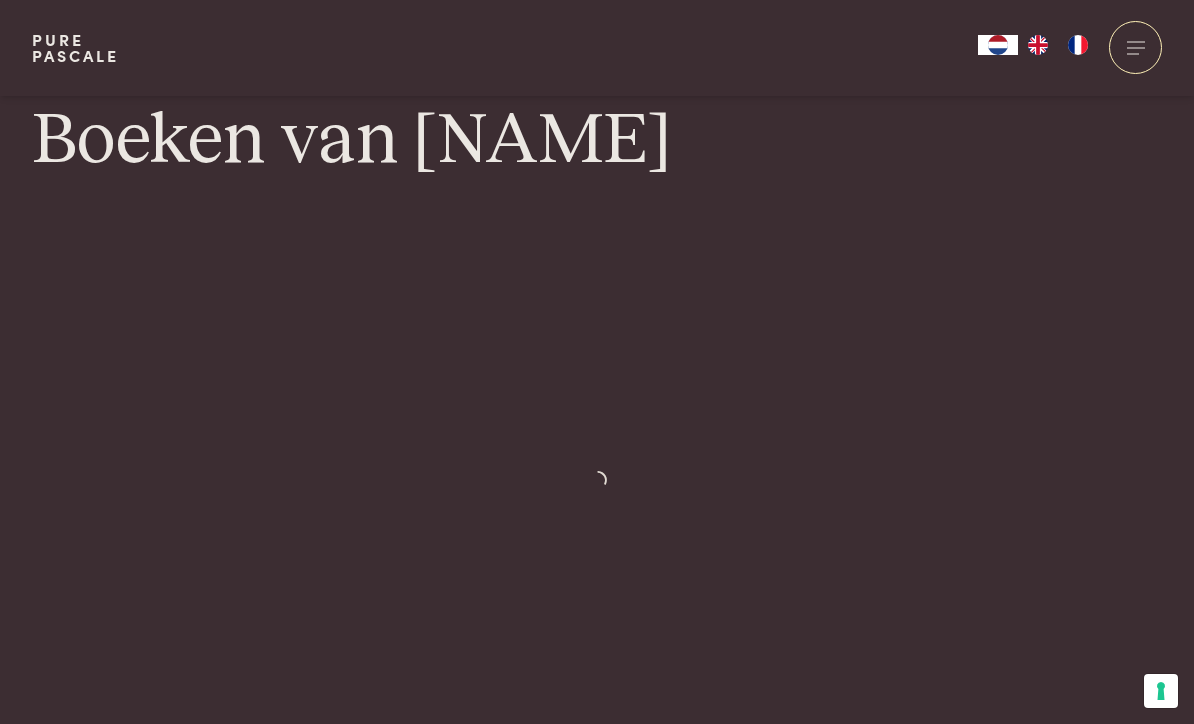scroll, scrollTop: 746, scrollLeft: 0, axis: vertical 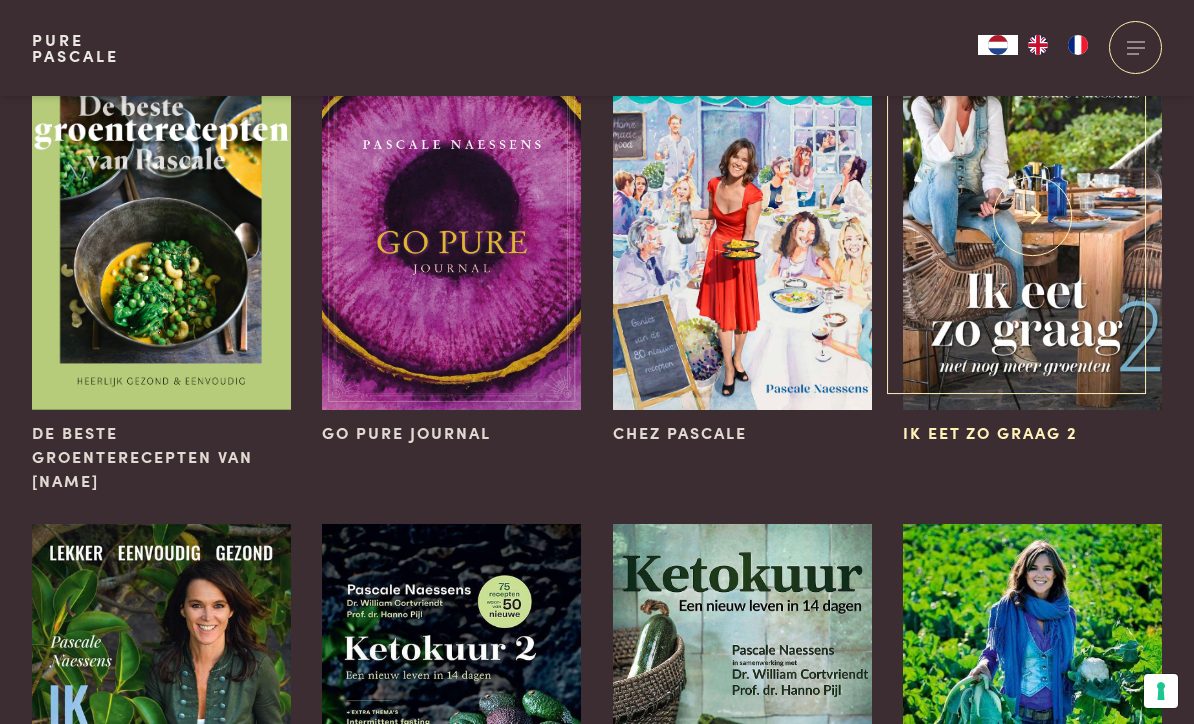 click at bounding box center [1032, 216] 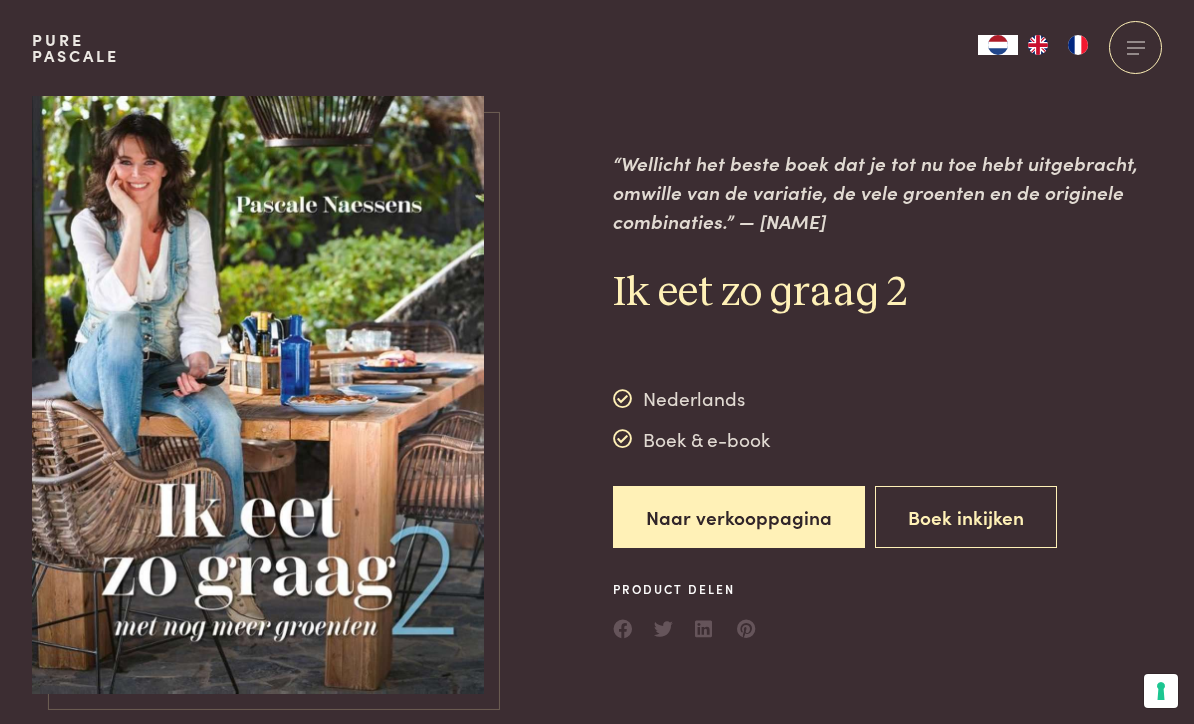 scroll, scrollTop: 0, scrollLeft: 0, axis: both 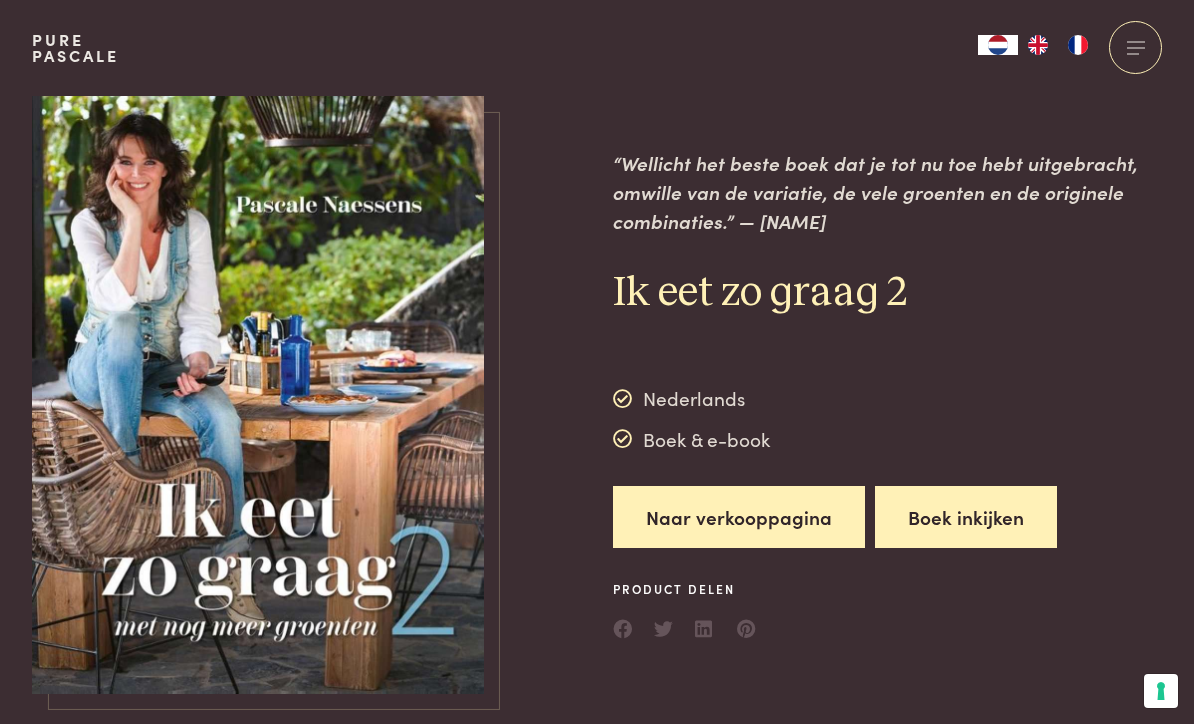 click on "Boek inkijken" at bounding box center [966, 517] 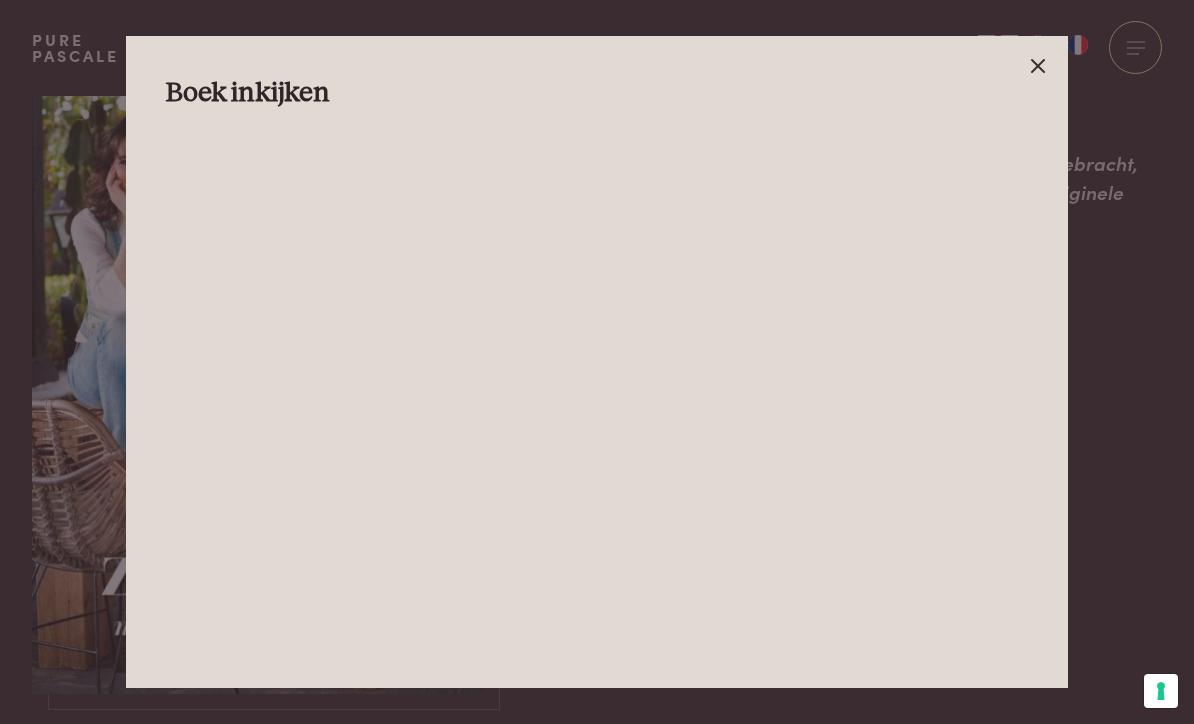 click 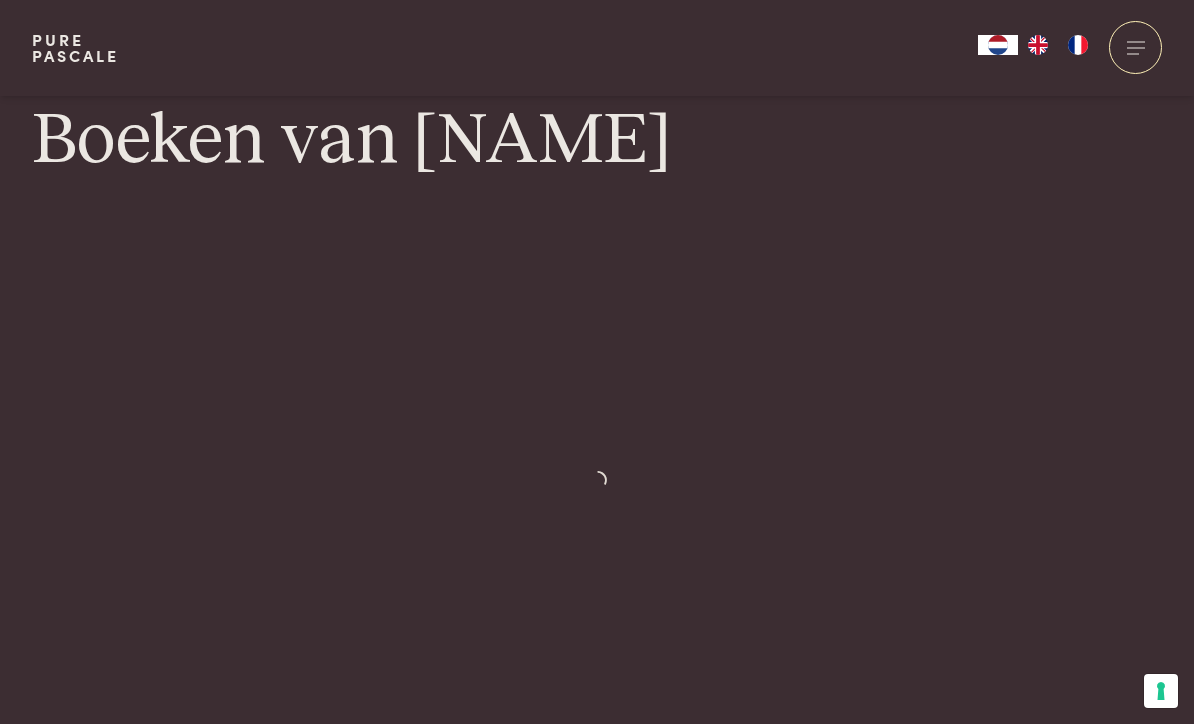 scroll, scrollTop: 746, scrollLeft: 0, axis: vertical 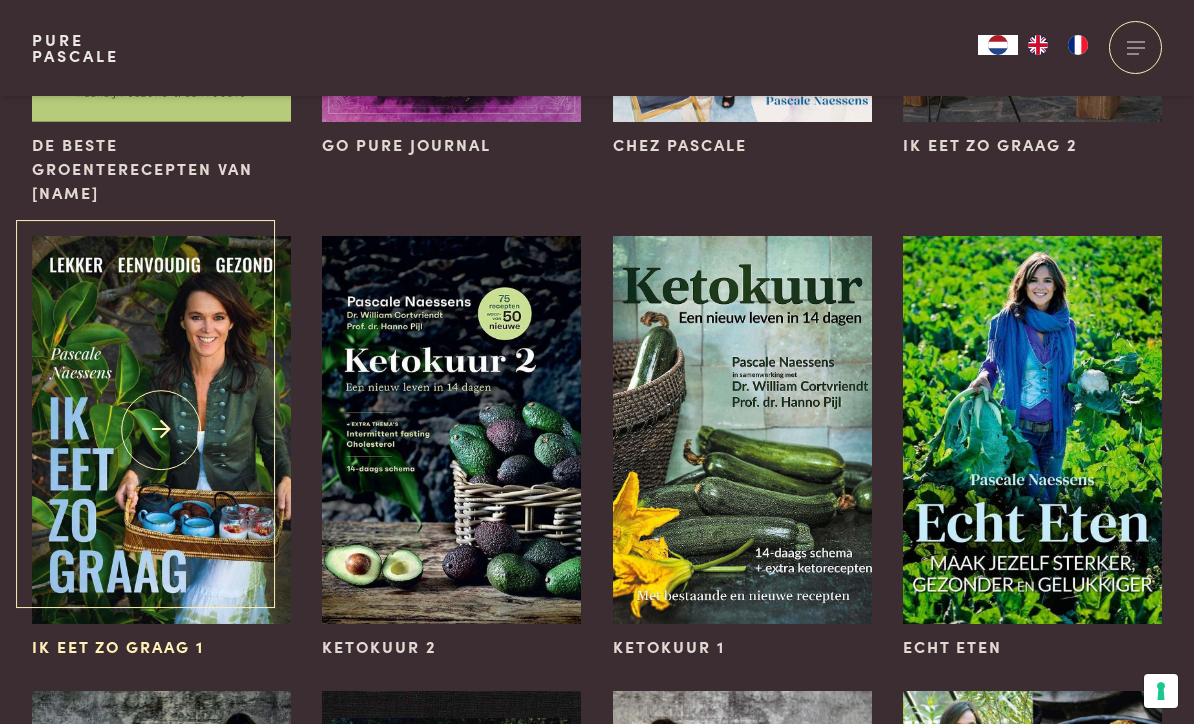 click at bounding box center (161, 430) 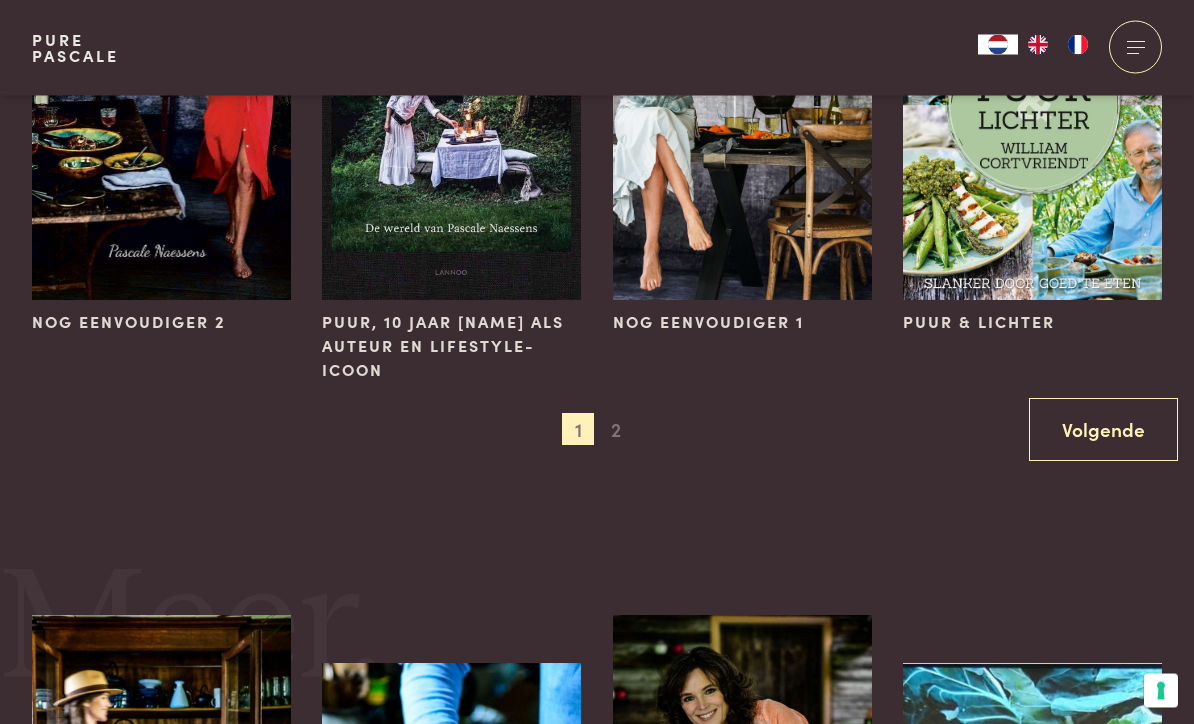 scroll, scrollTop: 1776, scrollLeft: 0, axis: vertical 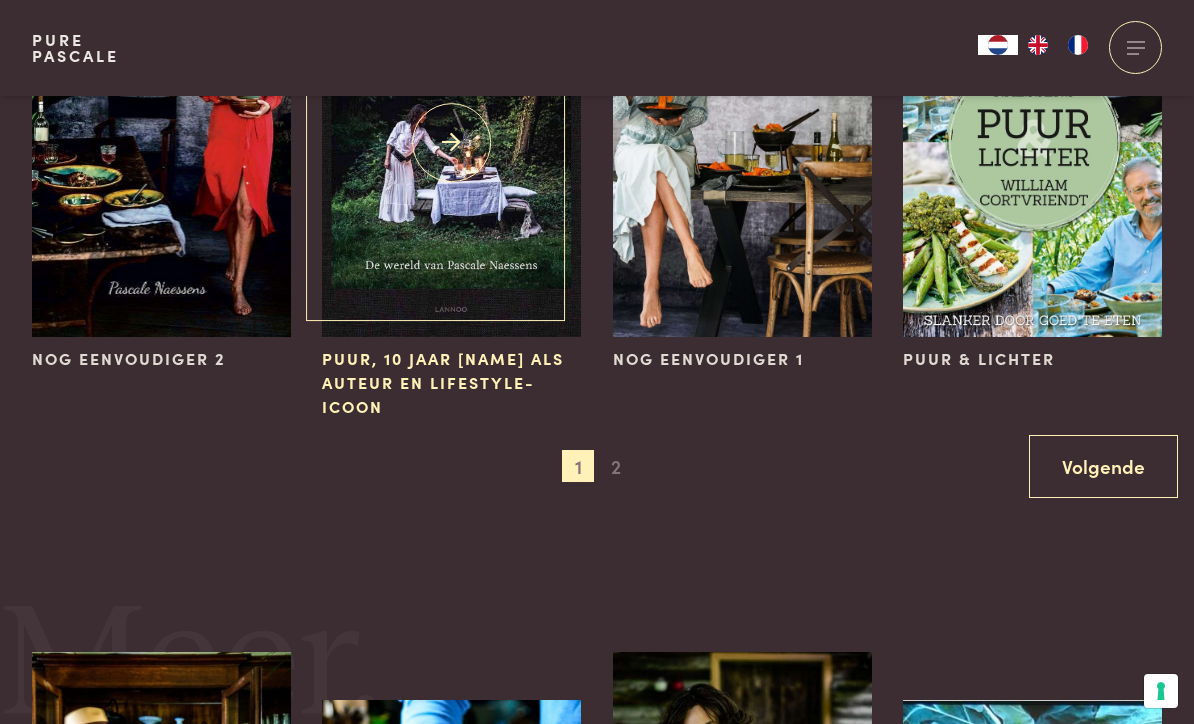 click at bounding box center [451, 143] 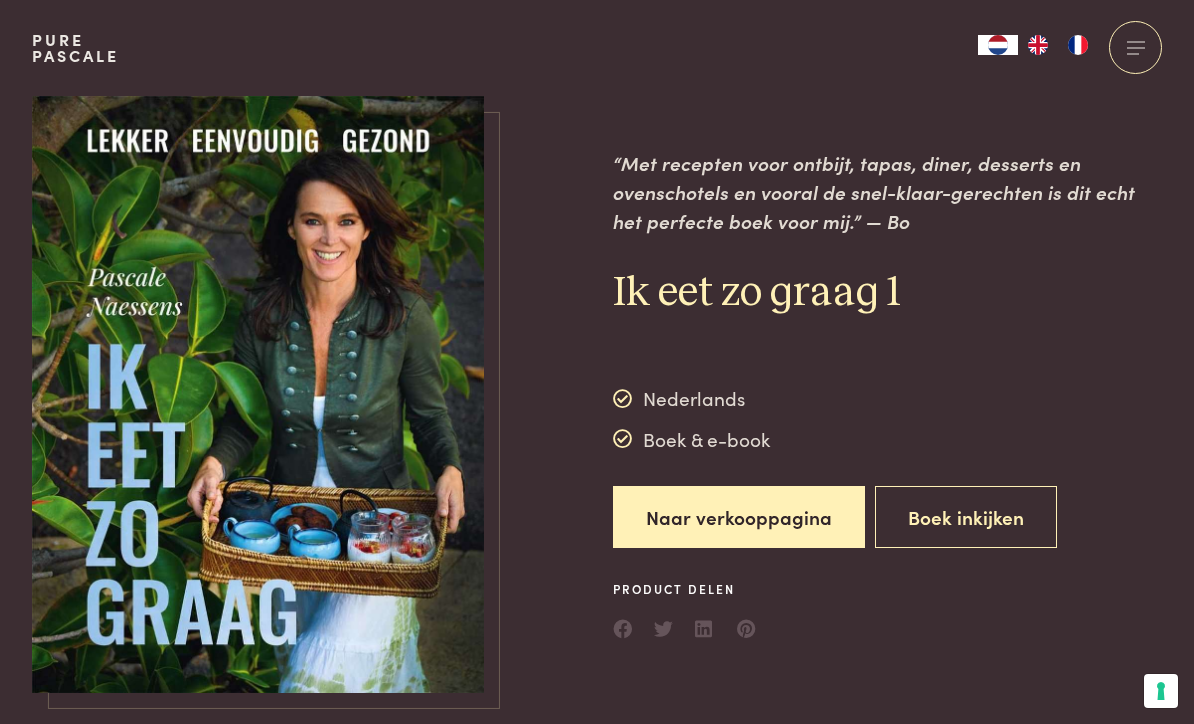 scroll, scrollTop: 0, scrollLeft: 0, axis: both 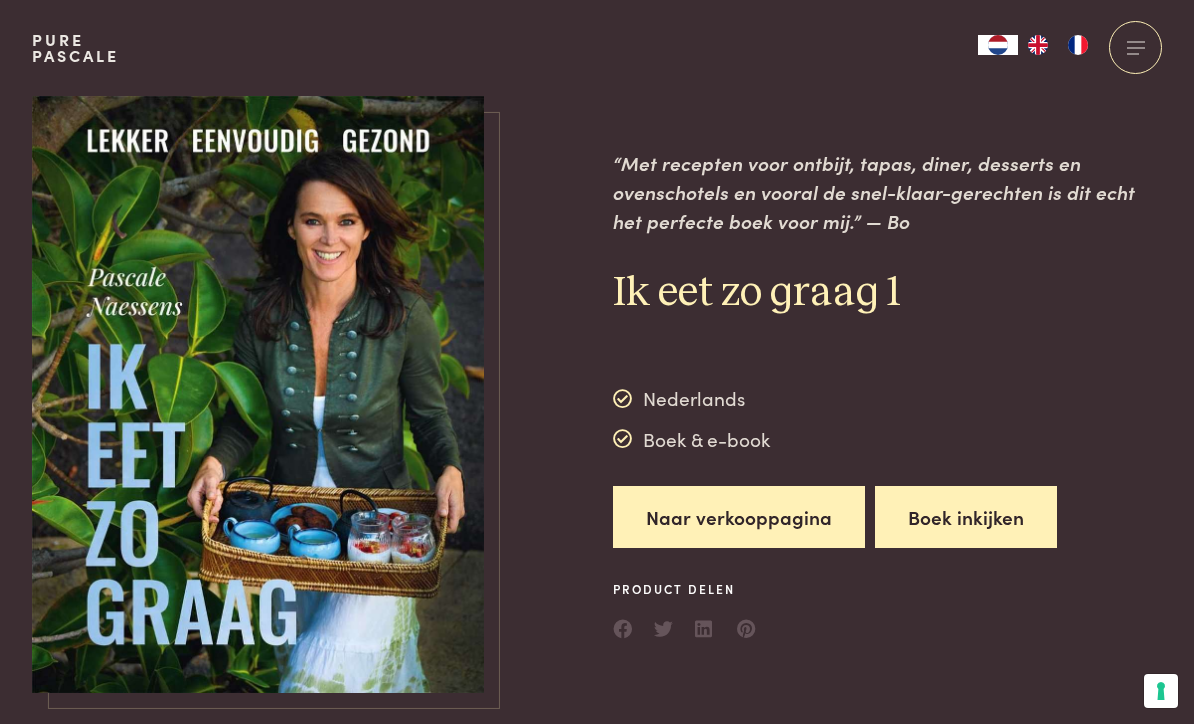 click on "Boek inkijken" at bounding box center [966, 517] 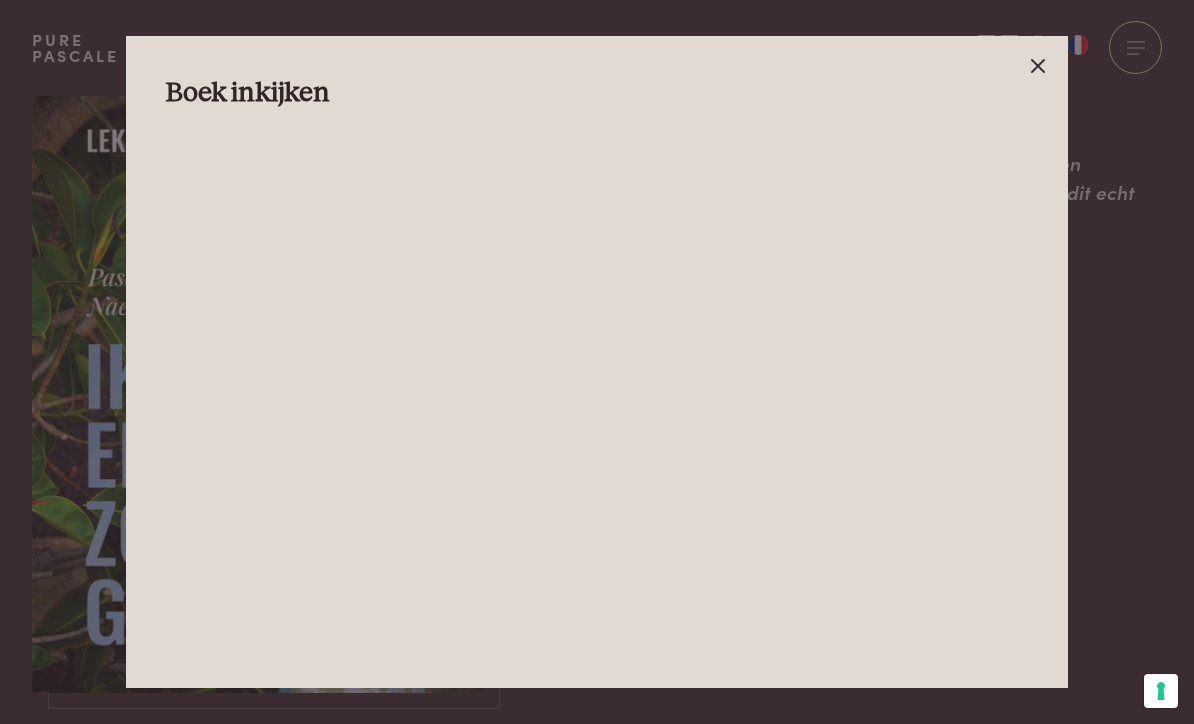 click 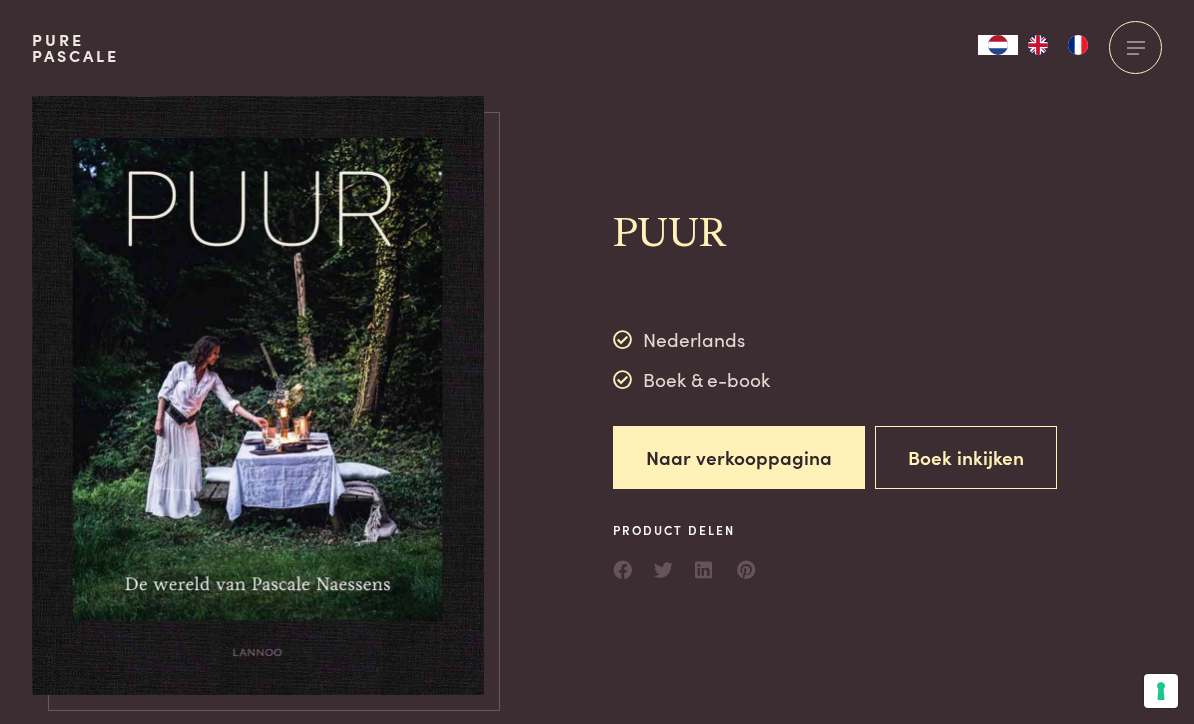 scroll, scrollTop: 0, scrollLeft: 0, axis: both 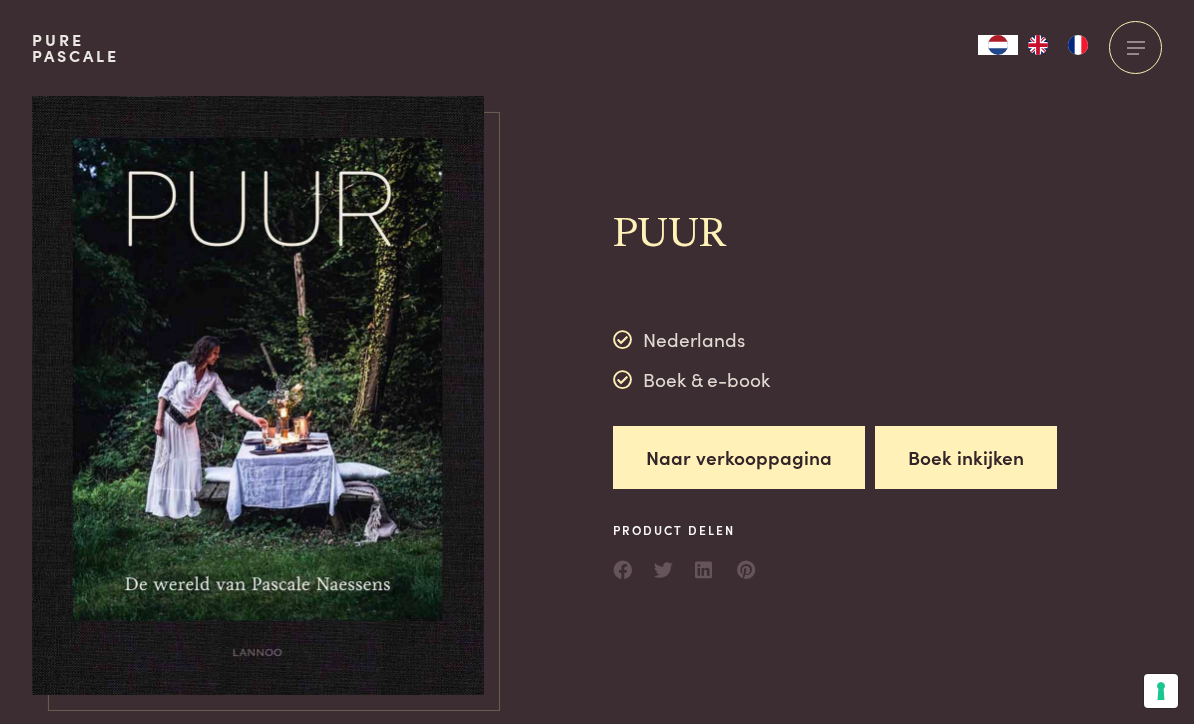 click on "Boek inkijken" at bounding box center [966, 457] 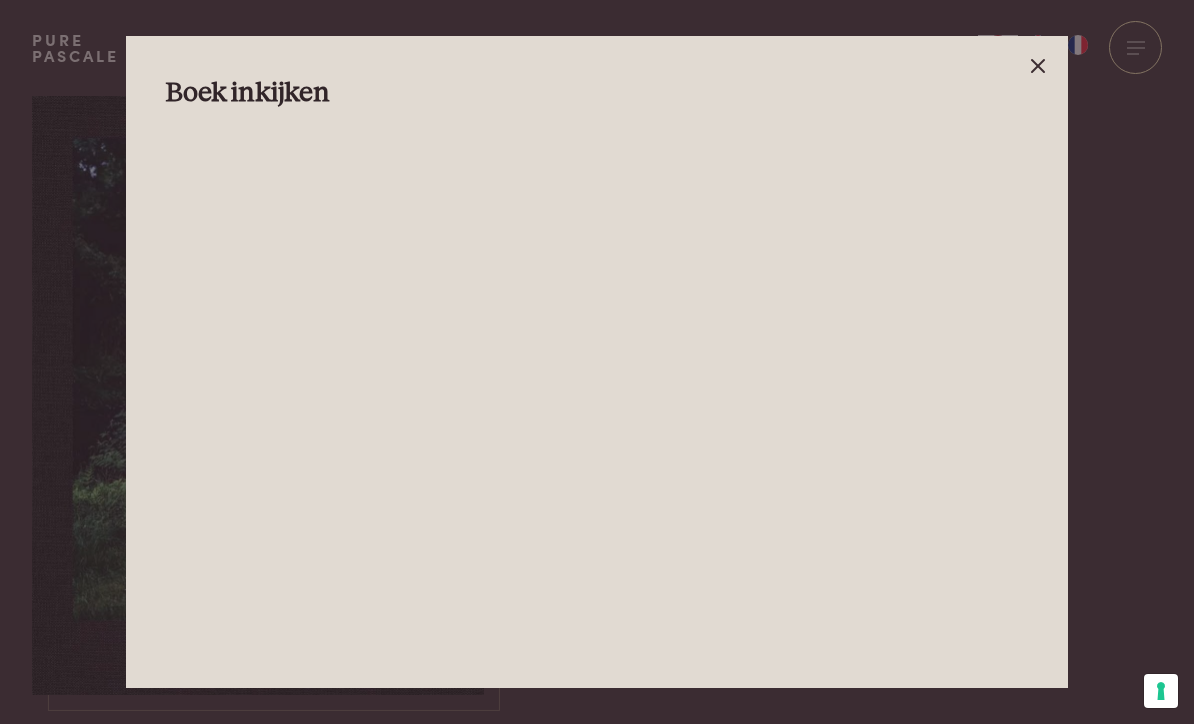 click 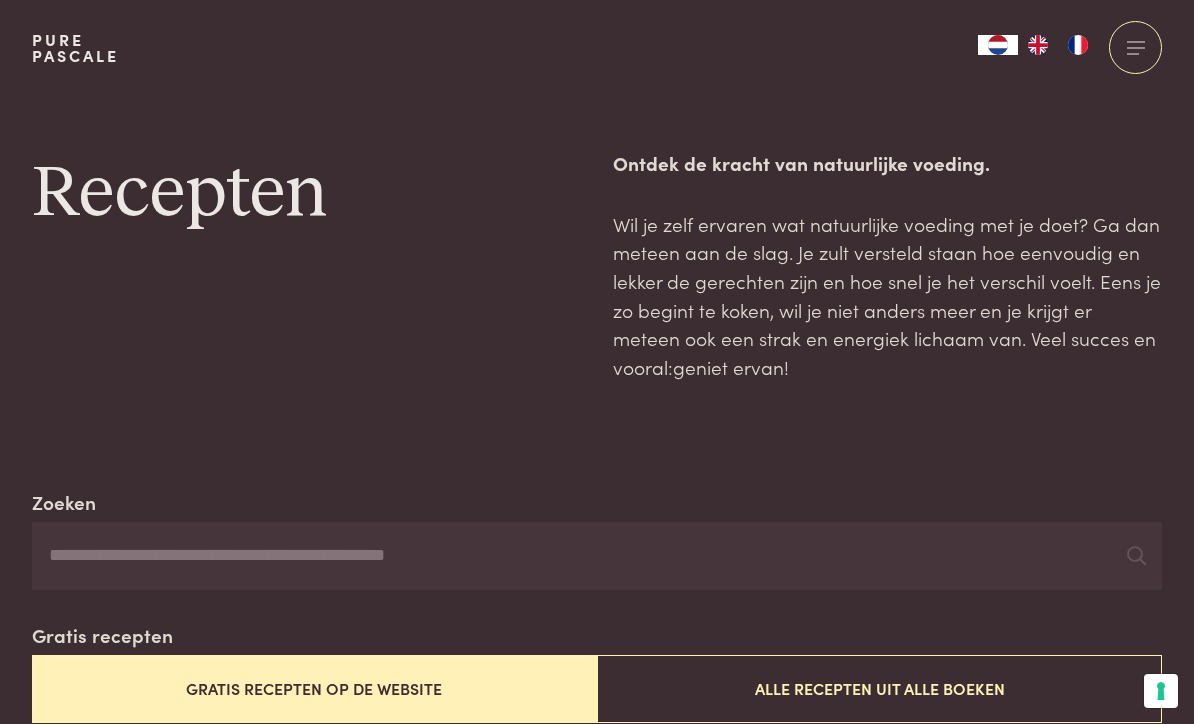 scroll, scrollTop: 0, scrollLeft: 0, axis: both 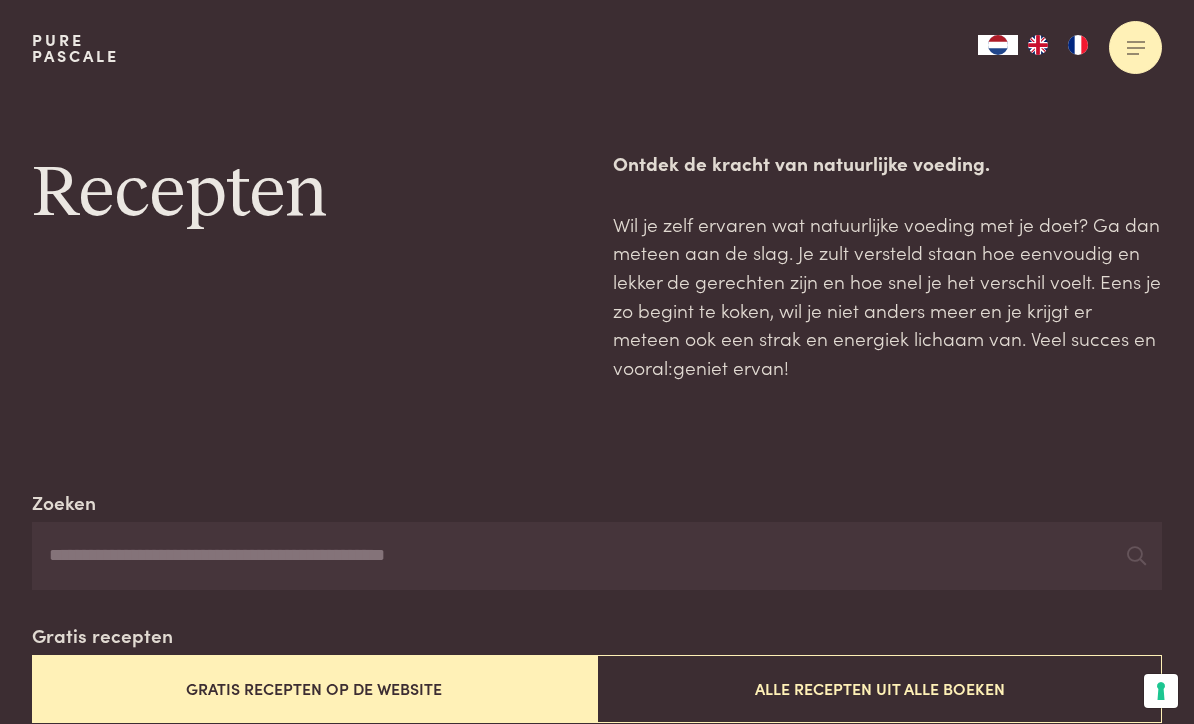click at bounding box center [1135, 47] 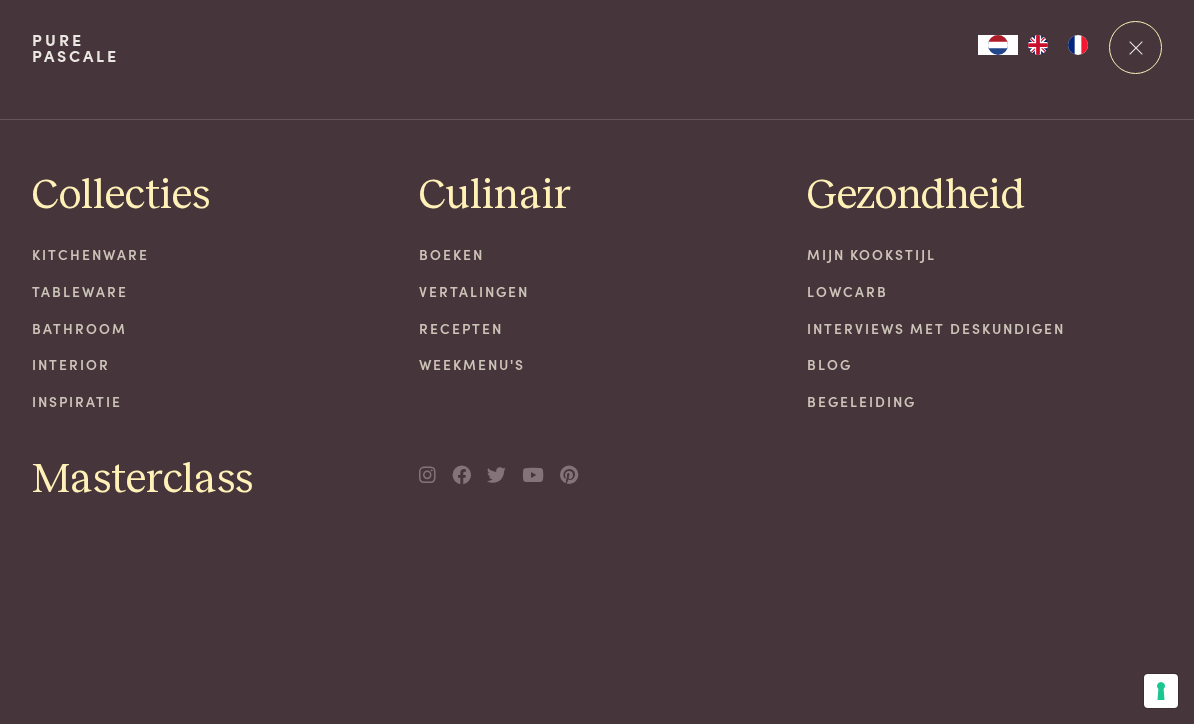 click on "Inspiratie" at bounding box center [210, 401] 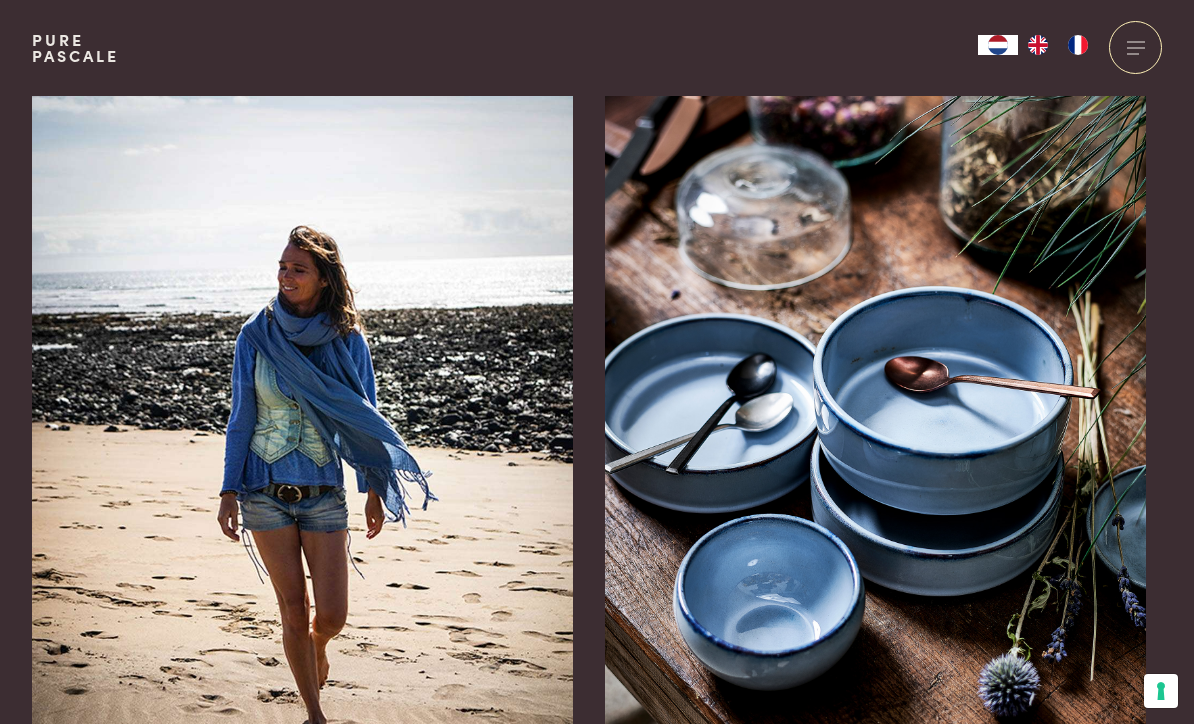 scroll, scrollTop: 0, scrollLeft: 0, axis: both 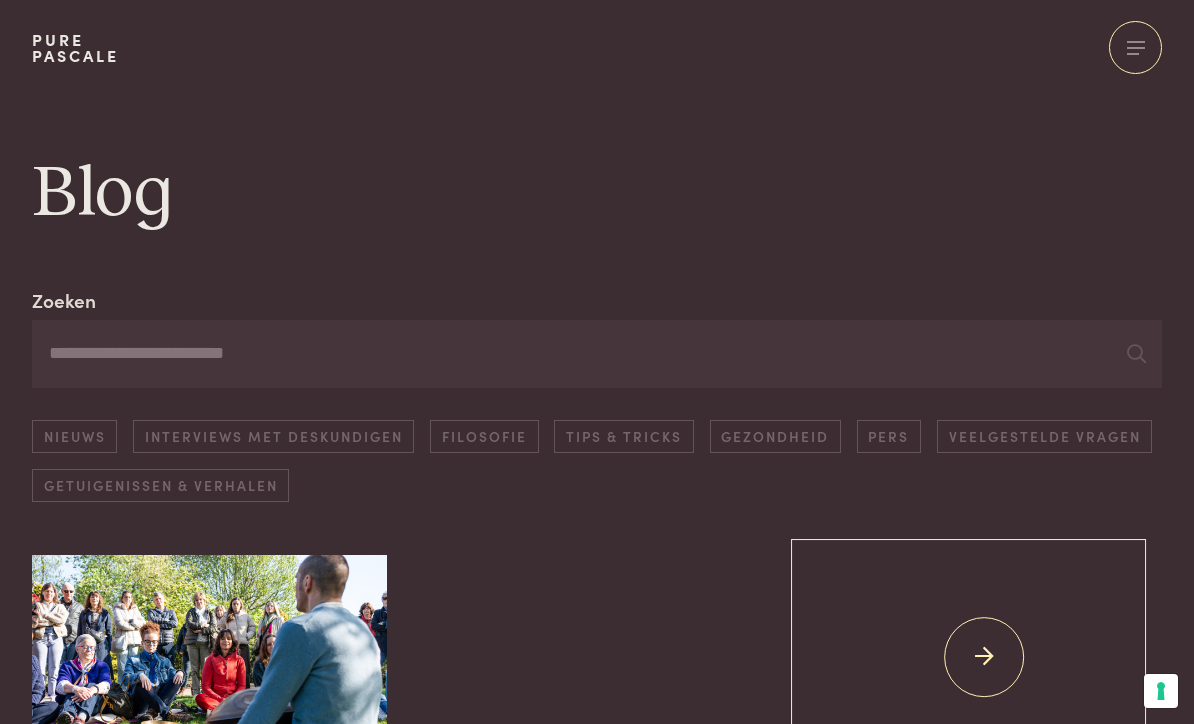click at bounding box center [985, 656] 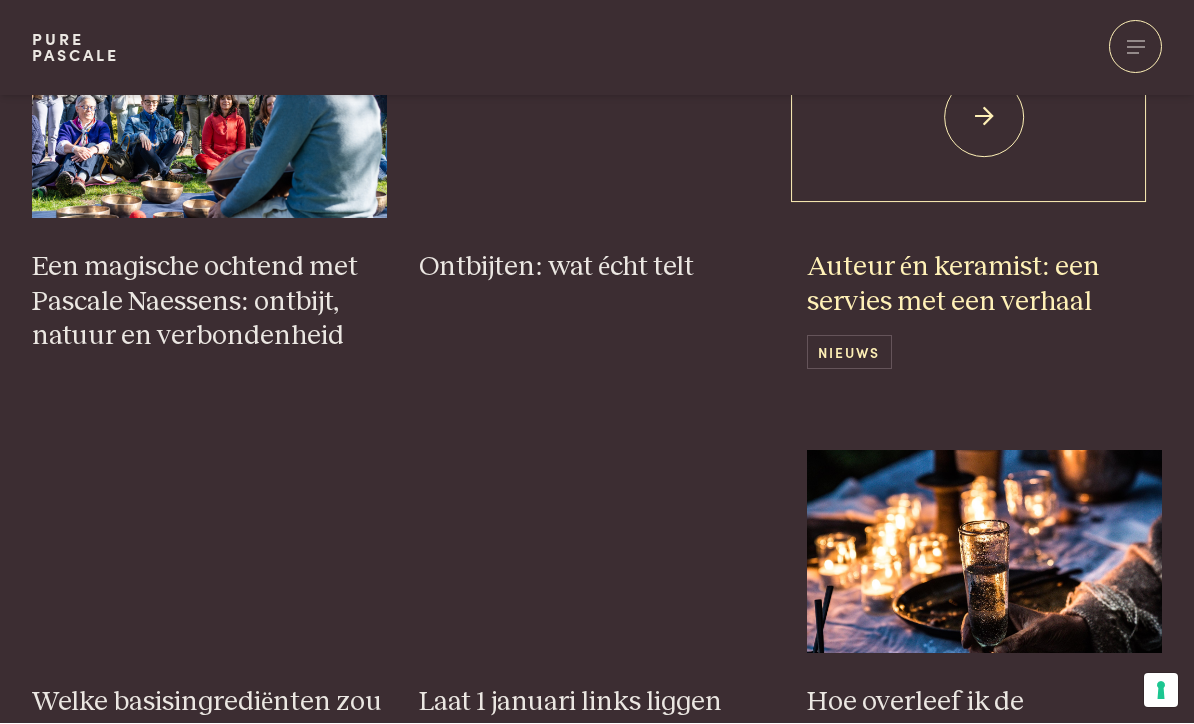 scroll, scrollTop: 540, scrollLeft: 0, axis: vertical 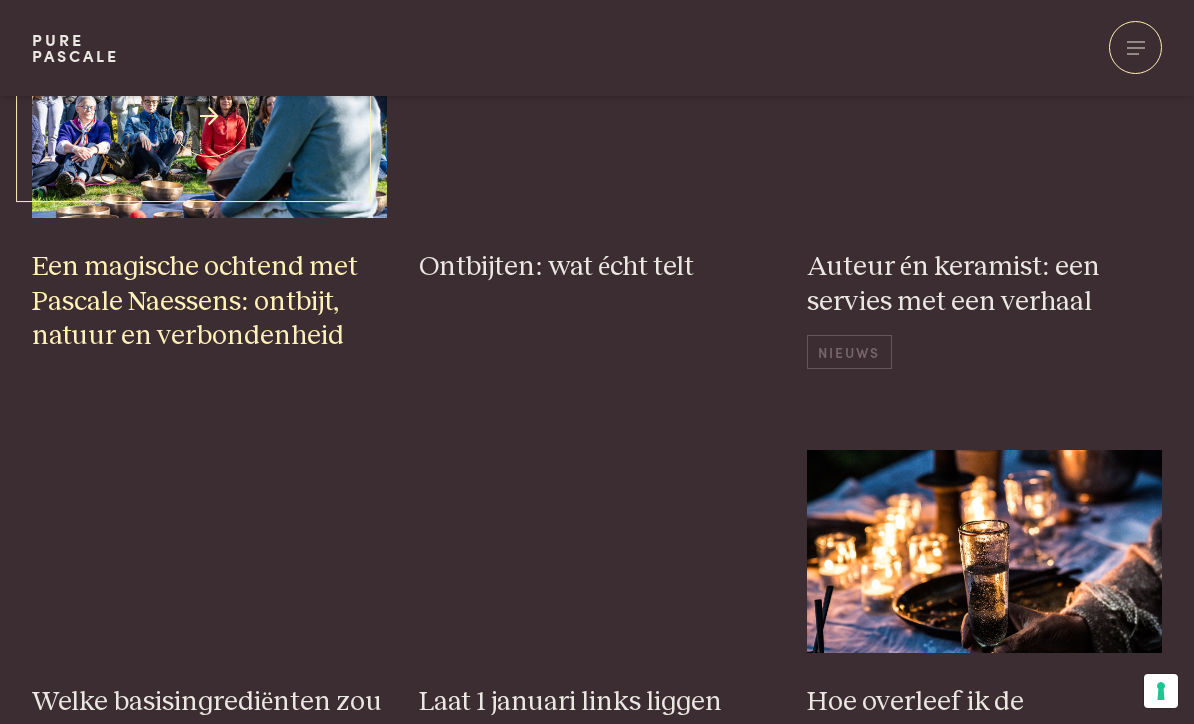 click at bounding box center (210, 116) 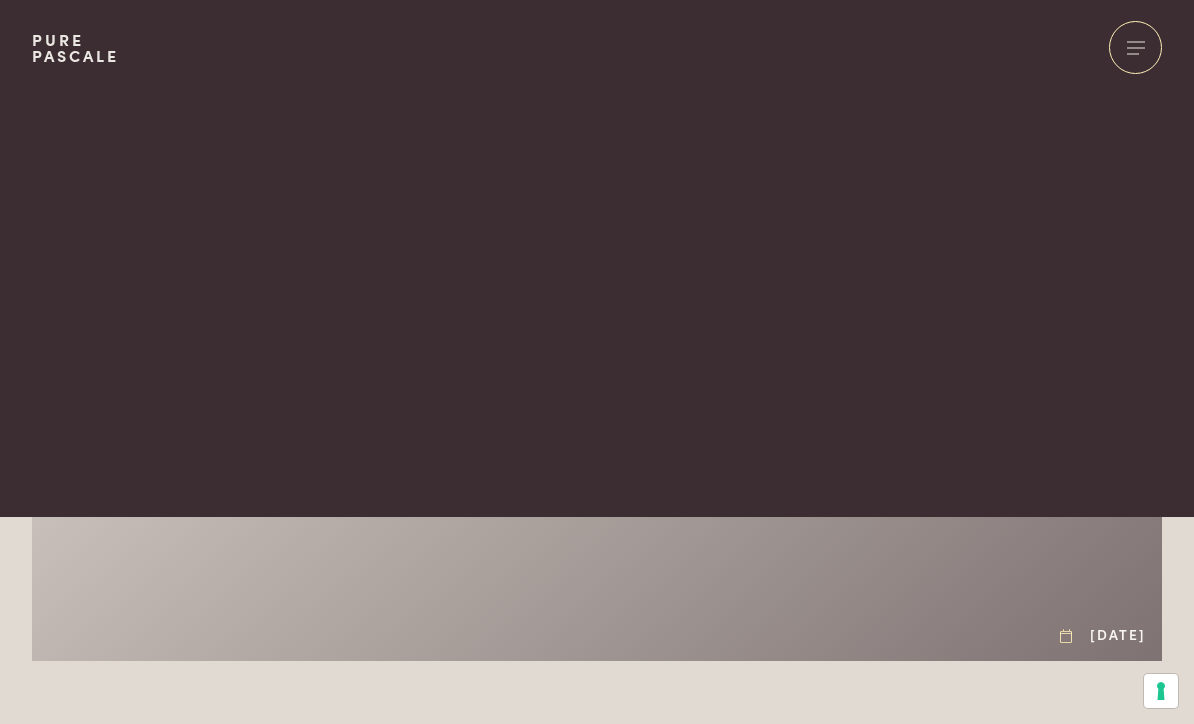 scroll, scrollTop: 0, scrollLeft: 0, axis: both 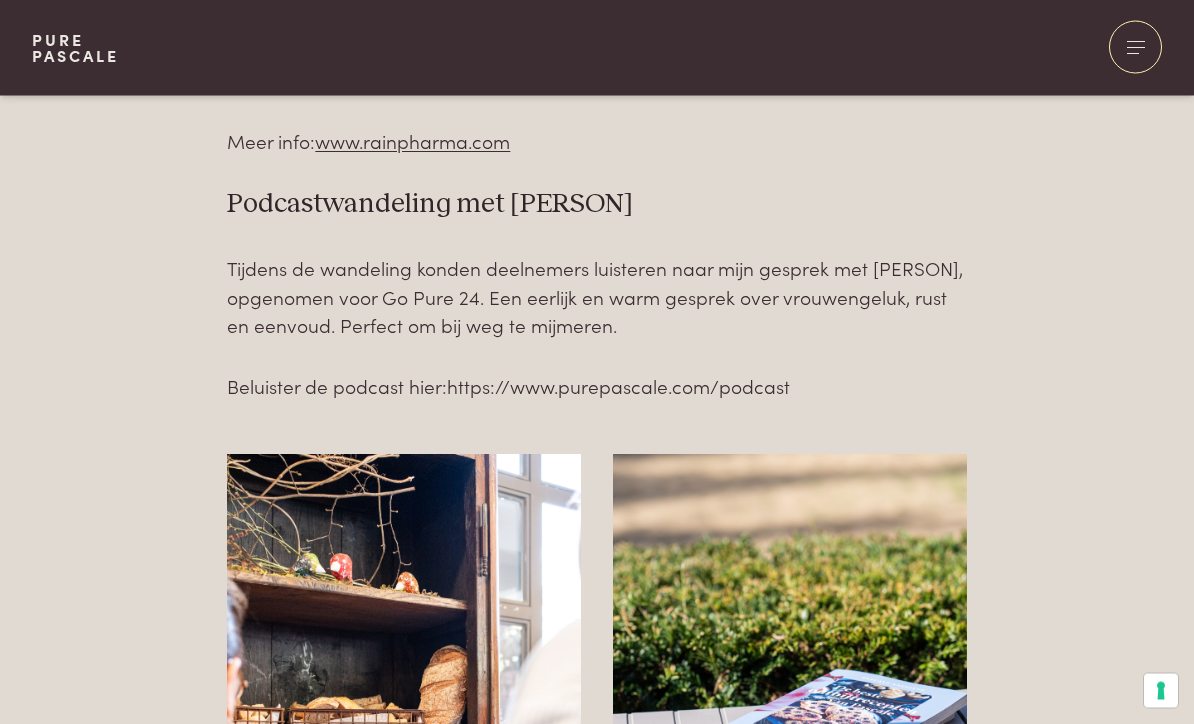 click on "https://www.purepascale.com/podcast" at bounding box center [618, 386] 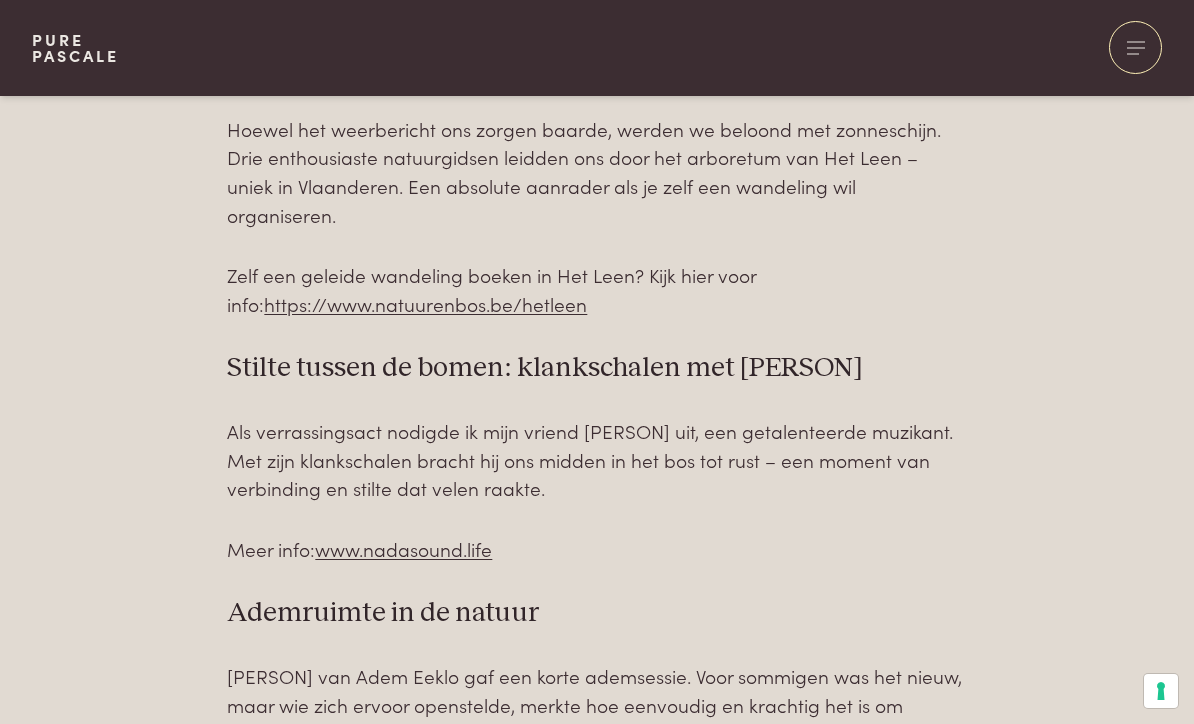 scroll, scrollTop: 2253, scrollLeft: 0, axis: vertical 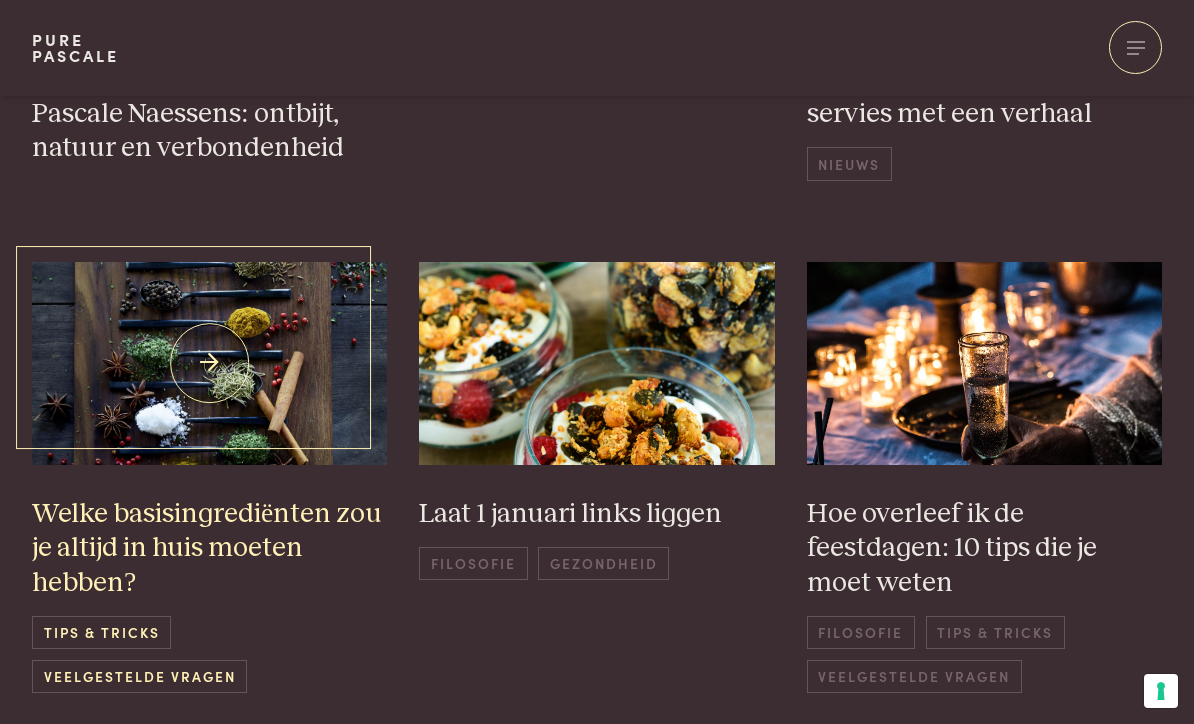 click on "Welke basisingrediënten zou je altijd in huis moeten hebben?   Tips & Tricks Veelgestelde vragen" at bounding box center (210, 478) 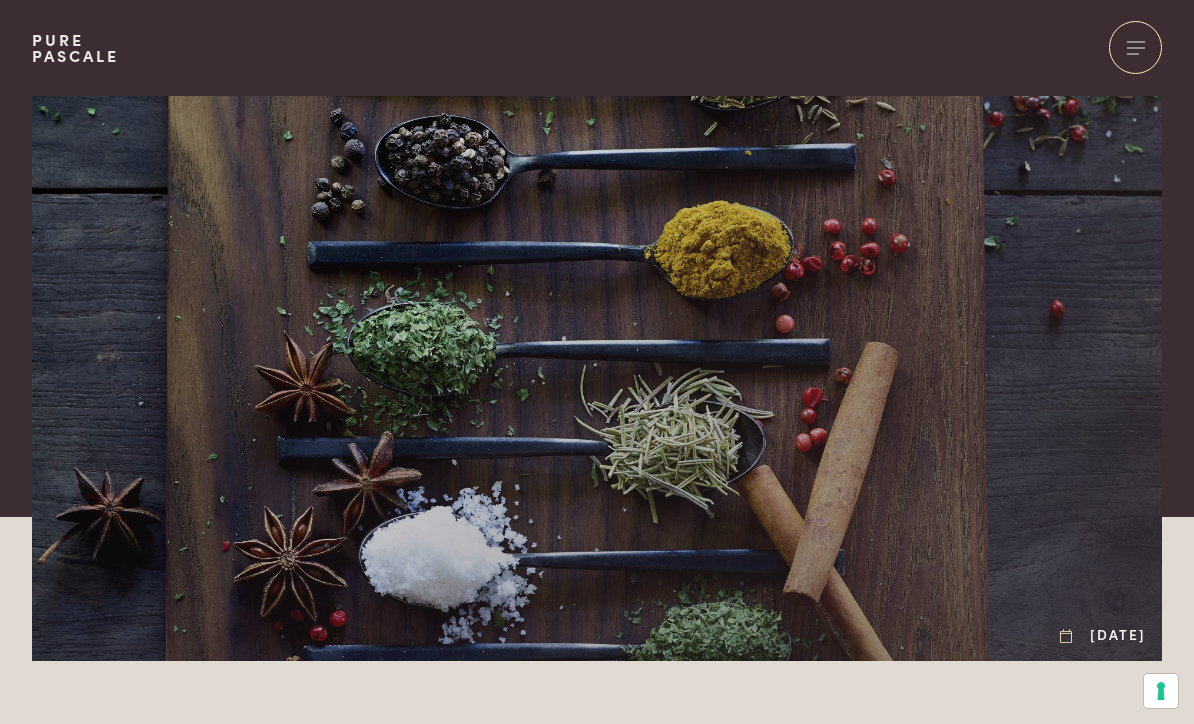scroll, scrollTop: 0, scrollLeft: 0, axis: both 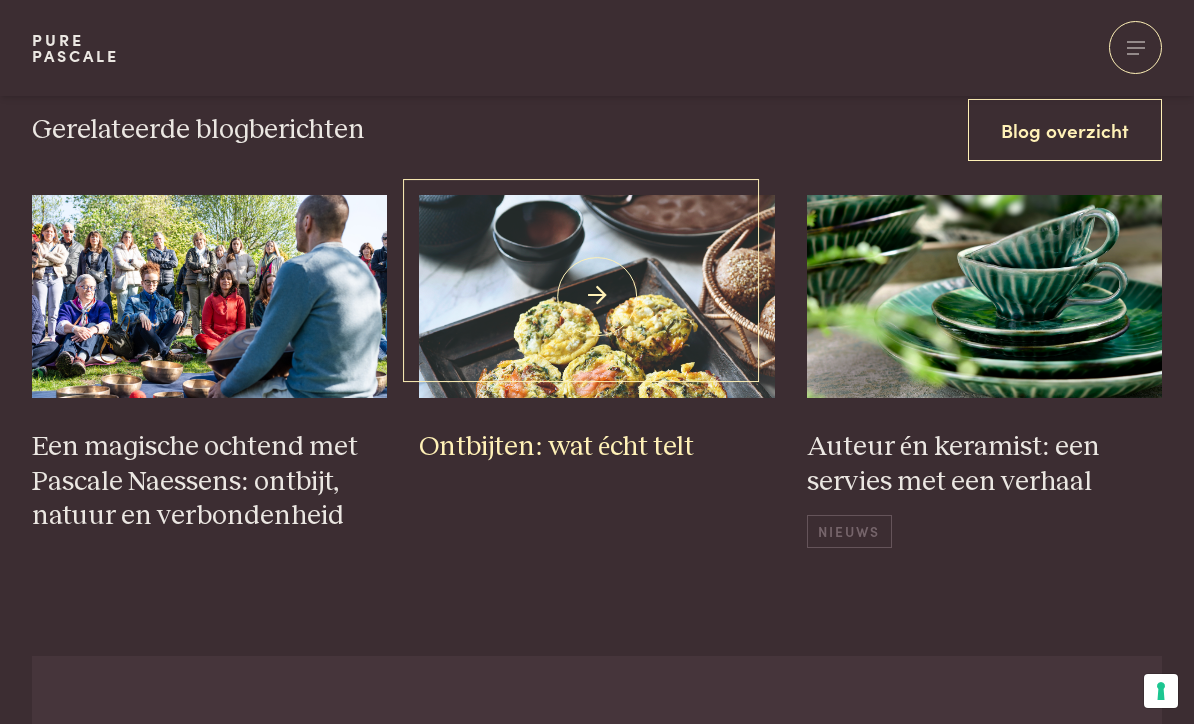 click at bounding box center [597, 296] 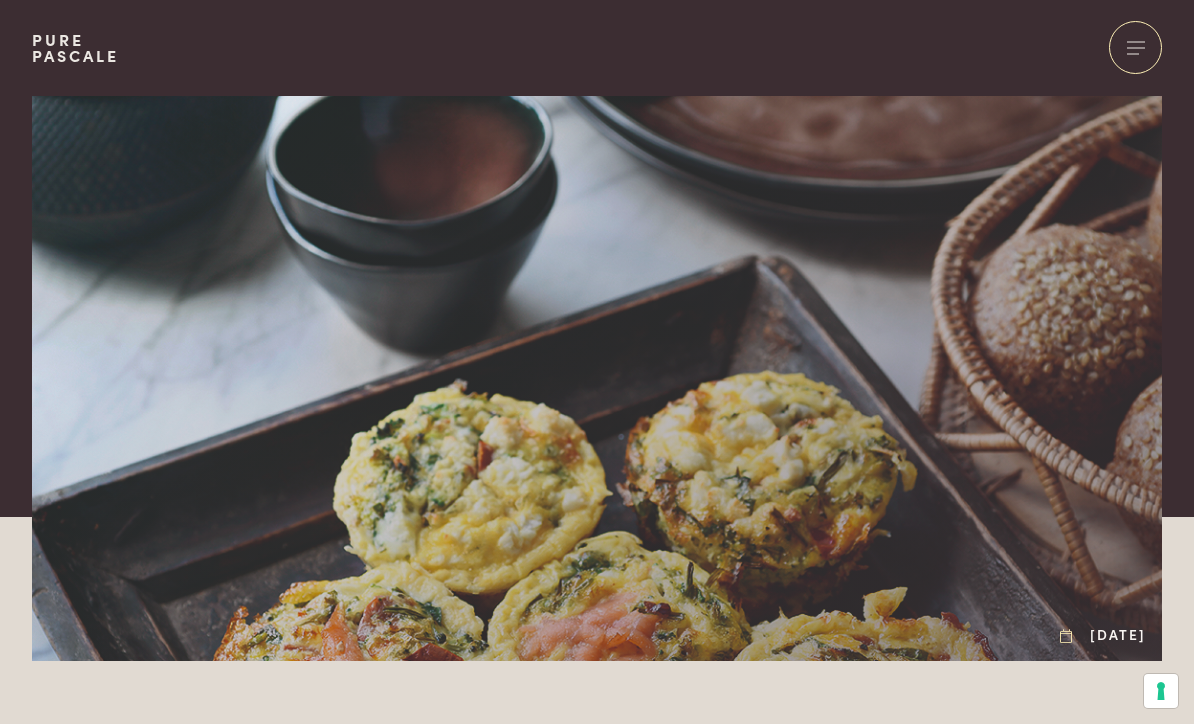 scroll, scrollTop: 0, scrollLeft: 0, axis: both 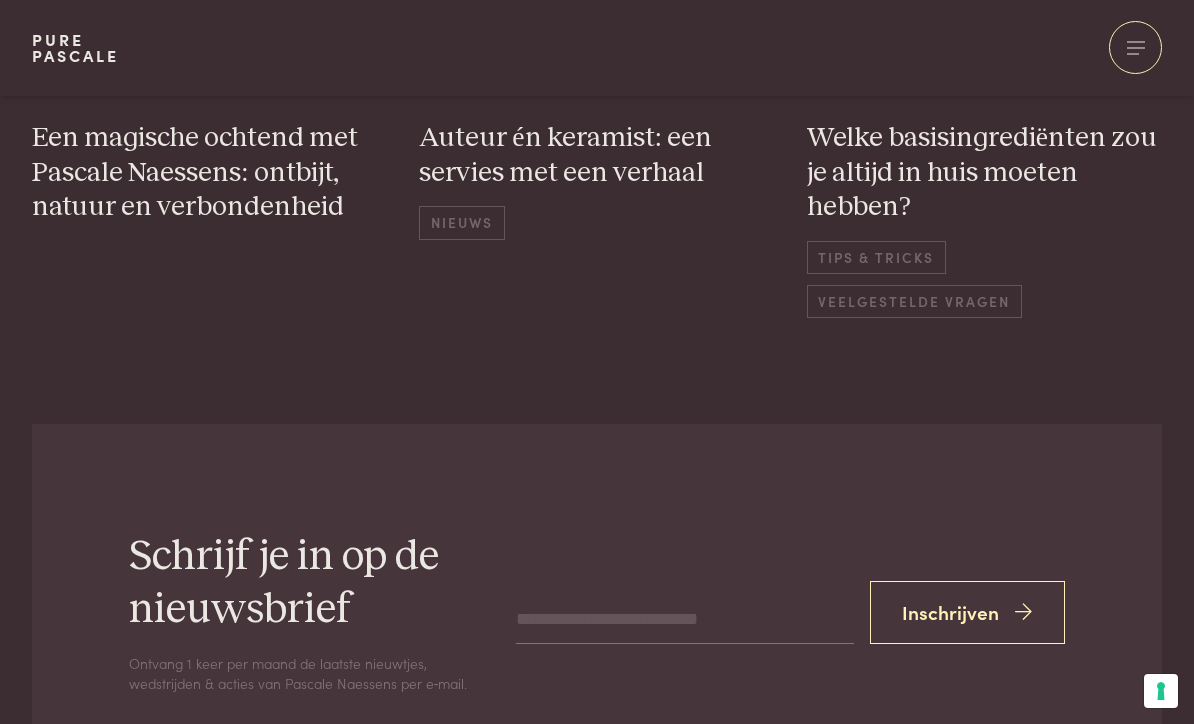 type on "*" 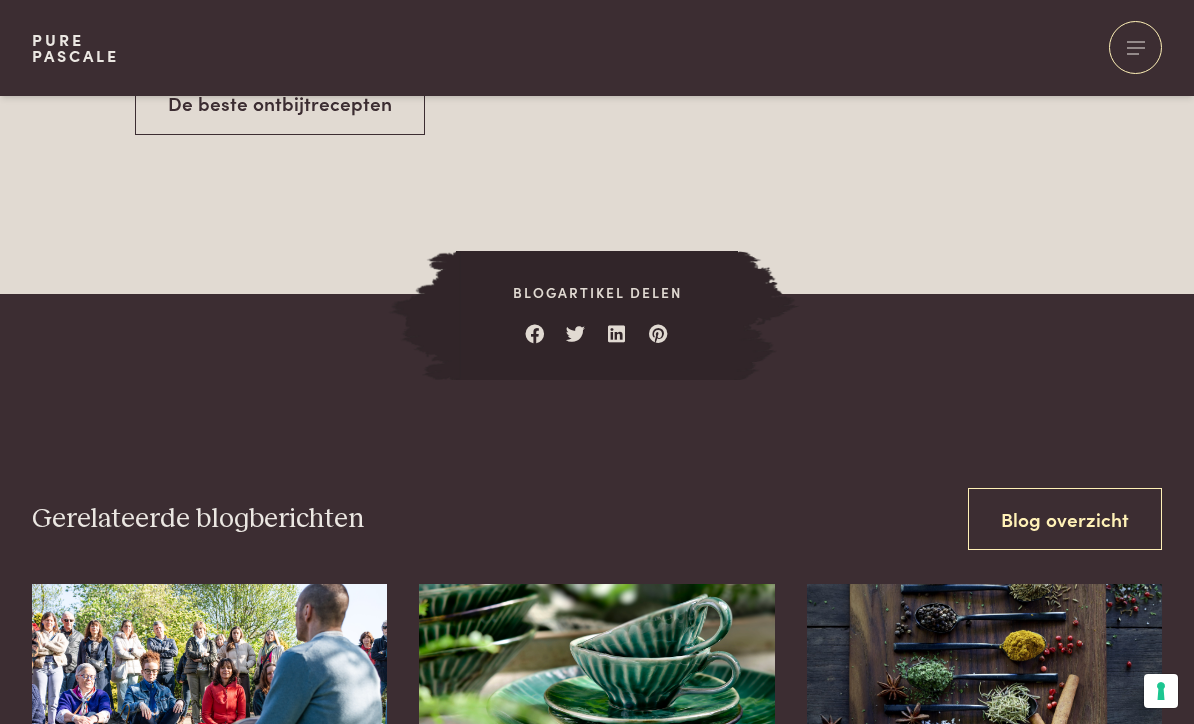 scroll, scrollTop: 6809, scrollLeft: 0, axis: vertical 